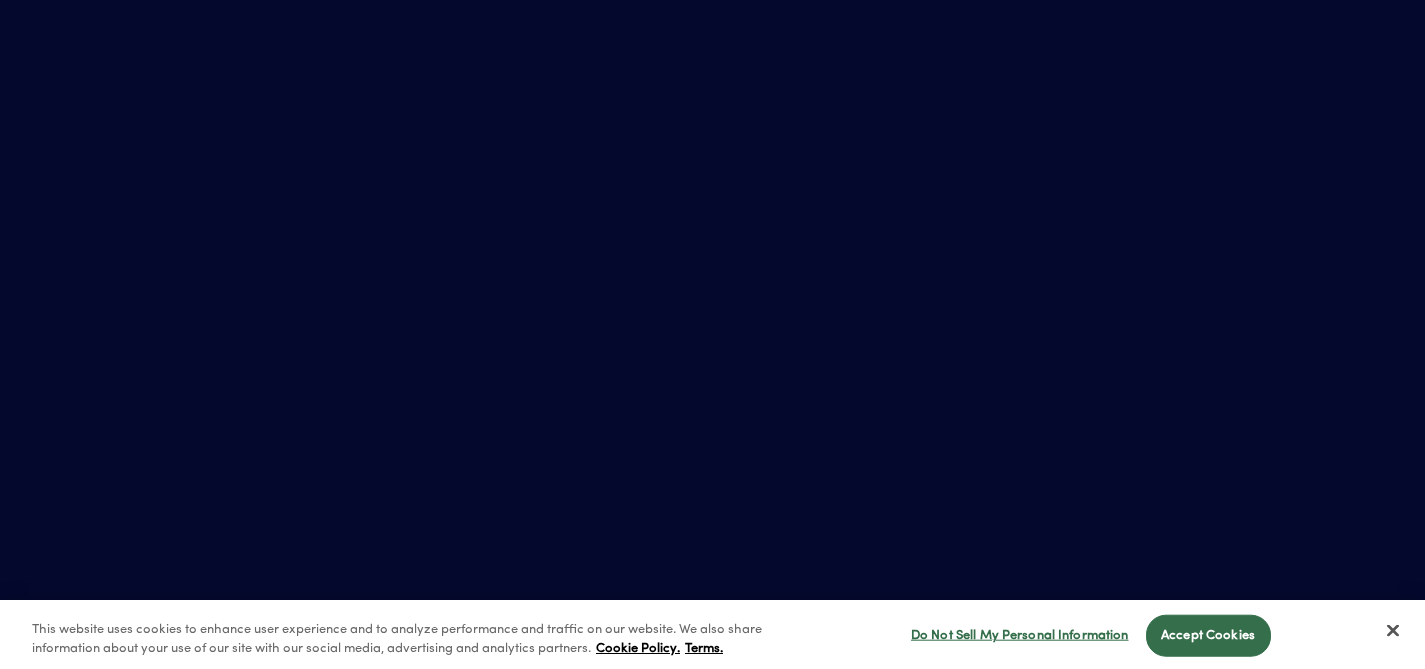 scroll, scrollTop: 0, scrollLeft: 0, axis: both 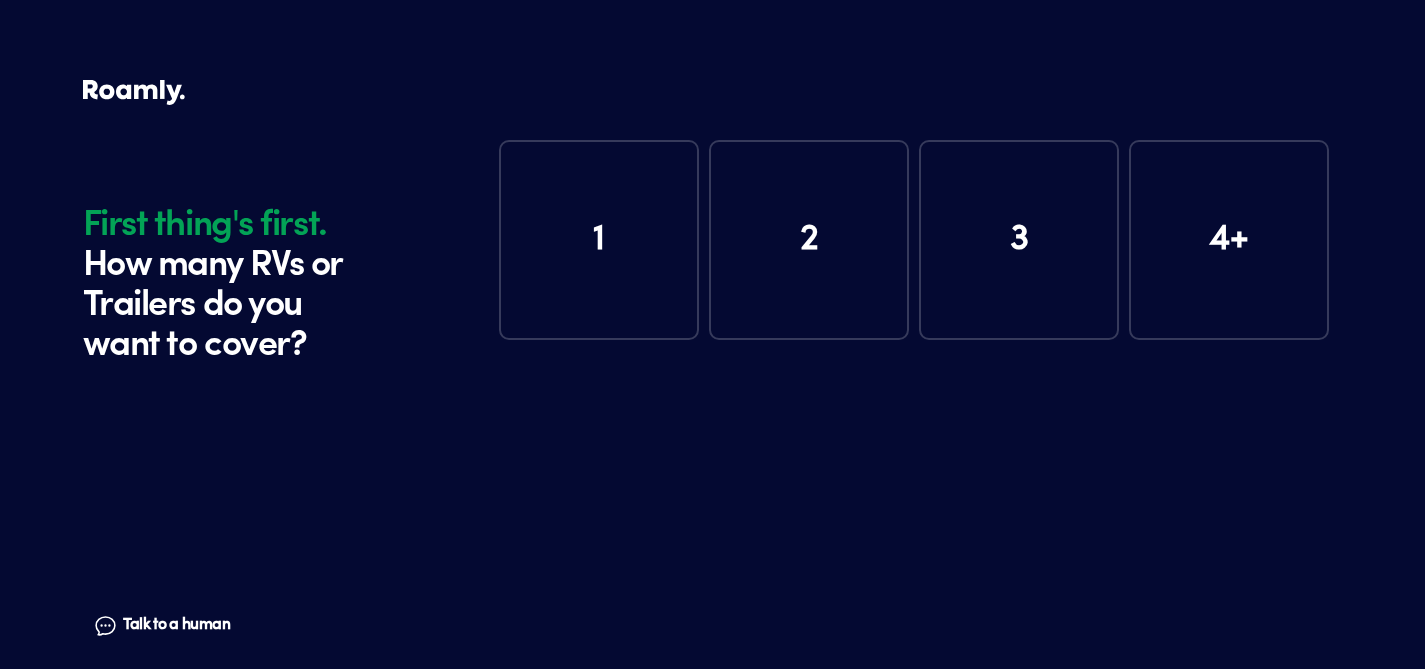 click on "1" at bounding box center [599, 240] 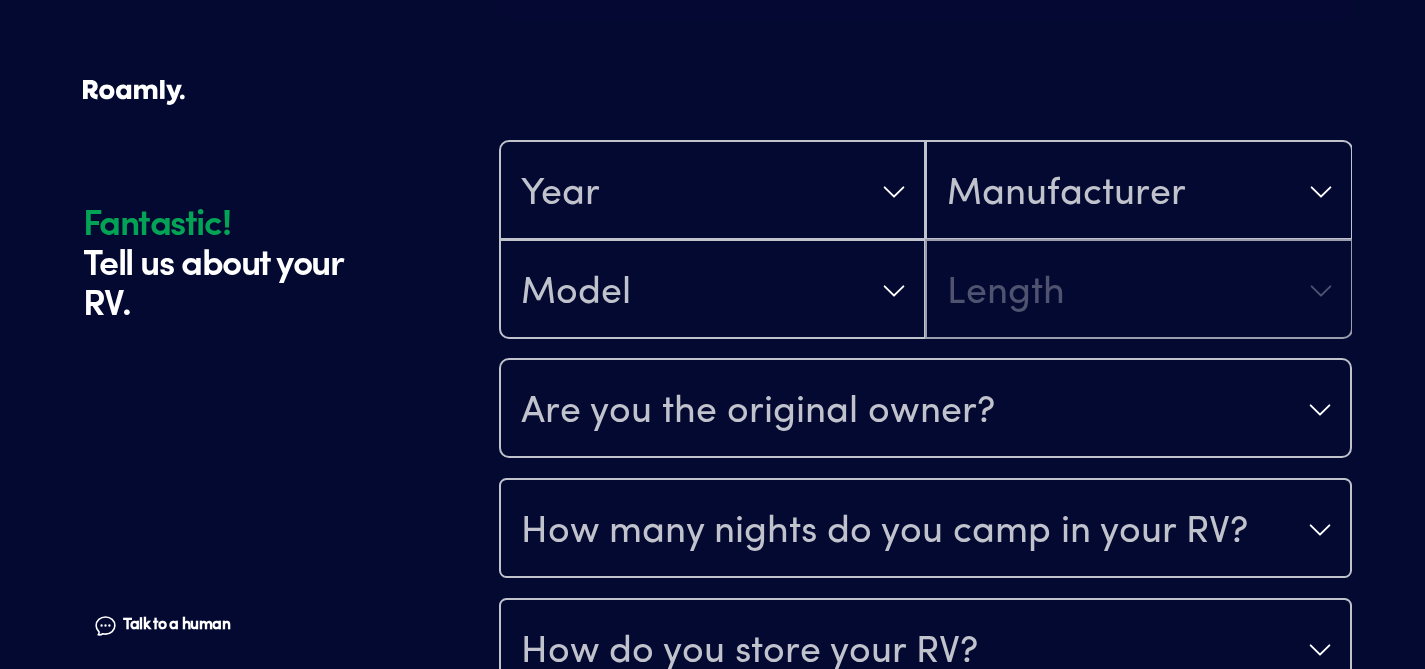 scroll, scrollTop: 390, scrollLeft: 0, axis: vertical 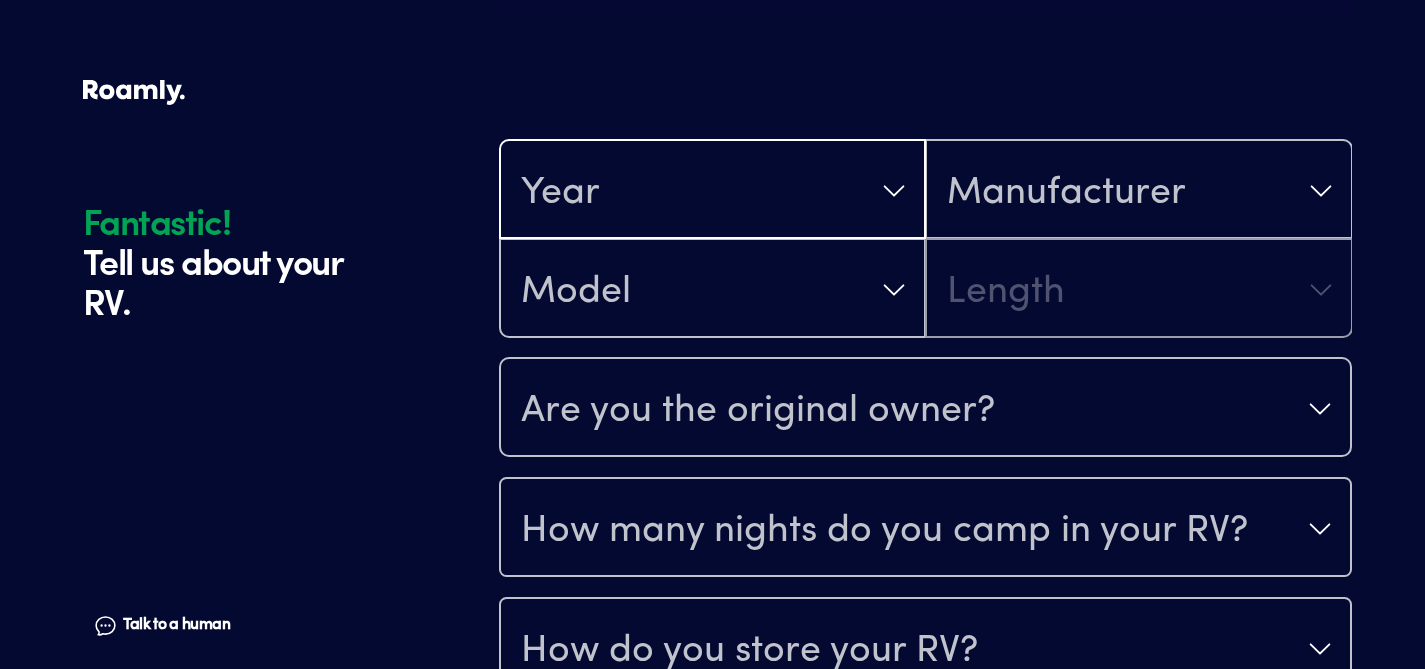 click on "Year" at bounding box center (712, 191) 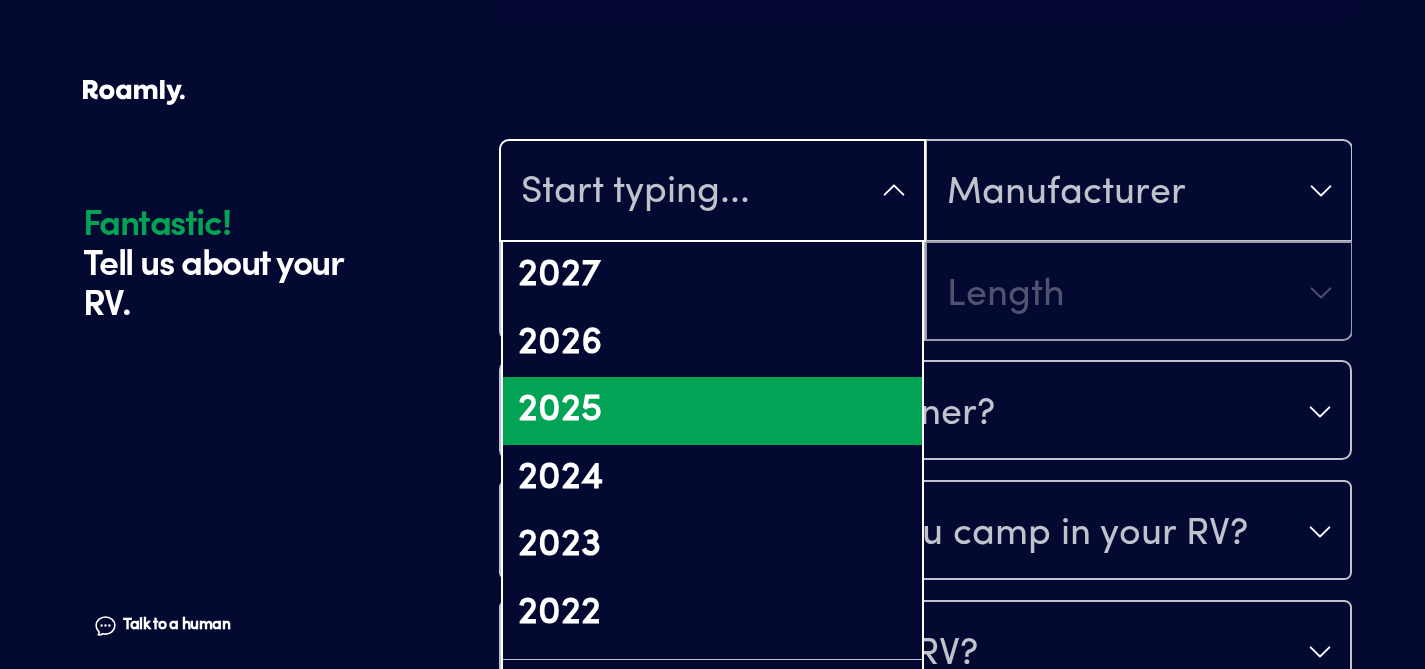 click on "2025" at bounding box center [712, 411] 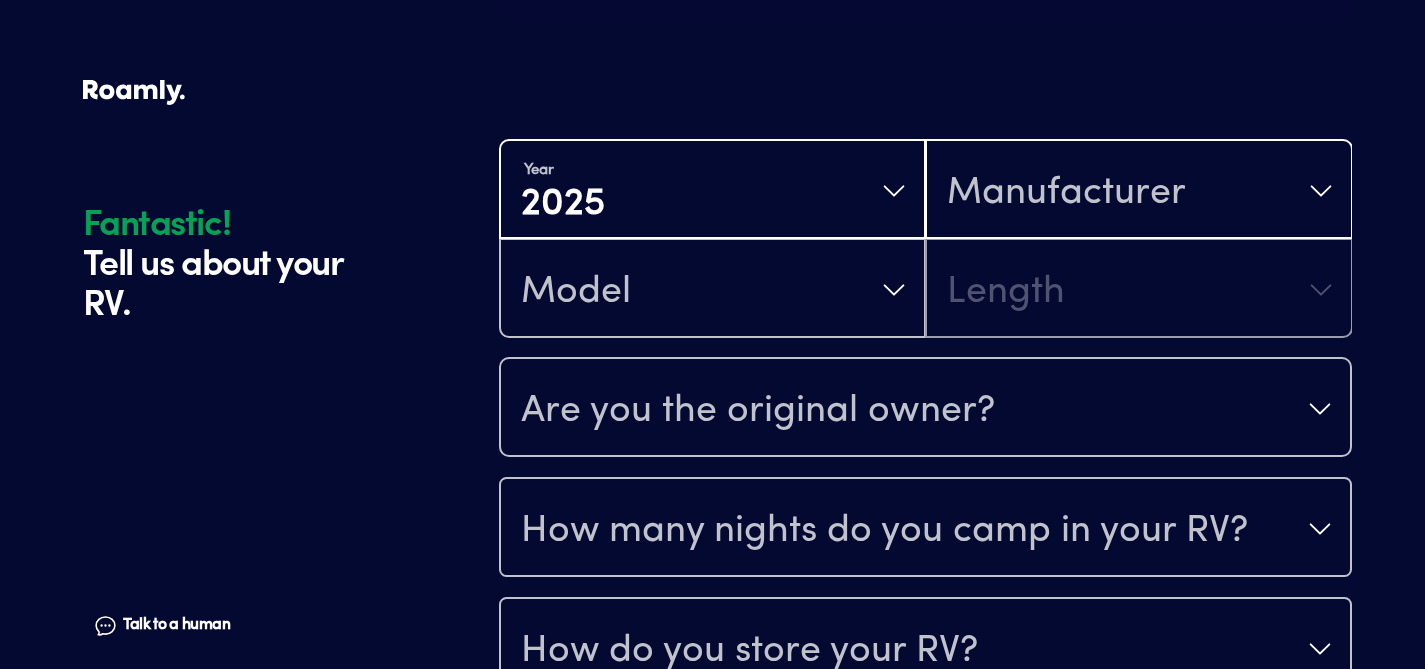 click on "Manufacturer" at bounding box center [1066, 193] 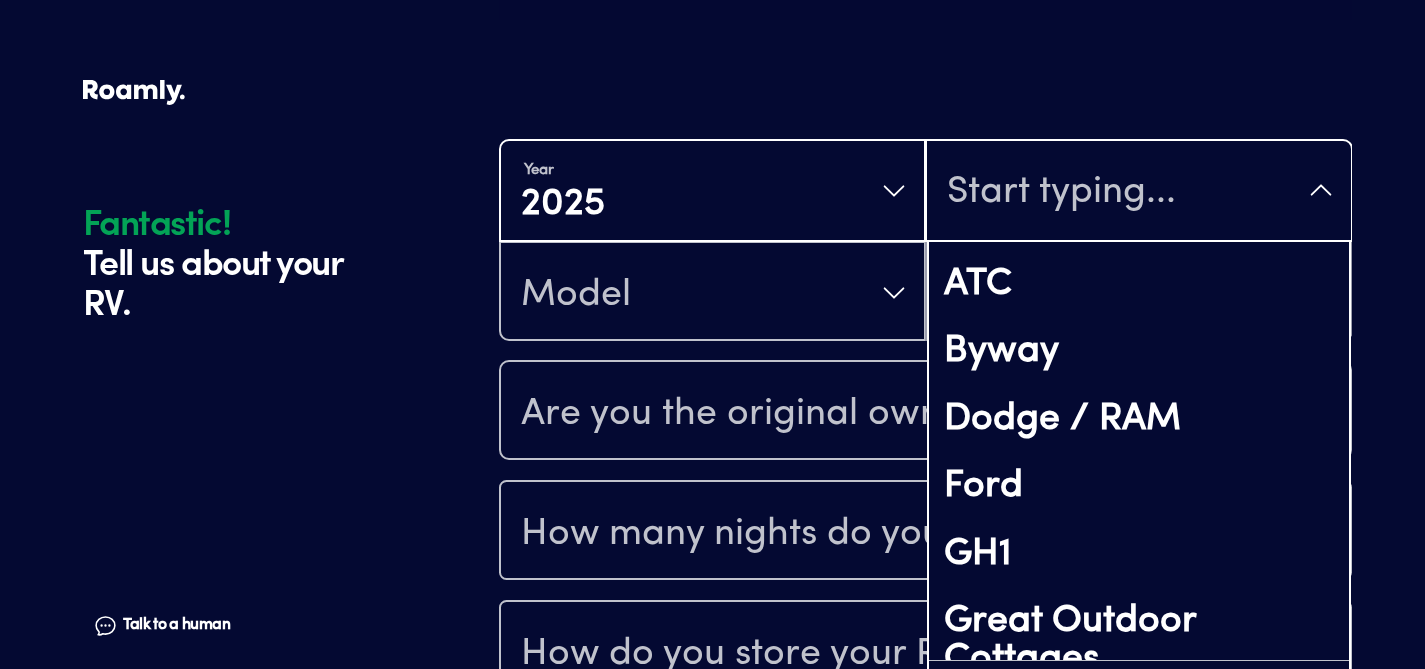 scroll, scrollTop: 0, scrollLeft: 0, axis: both 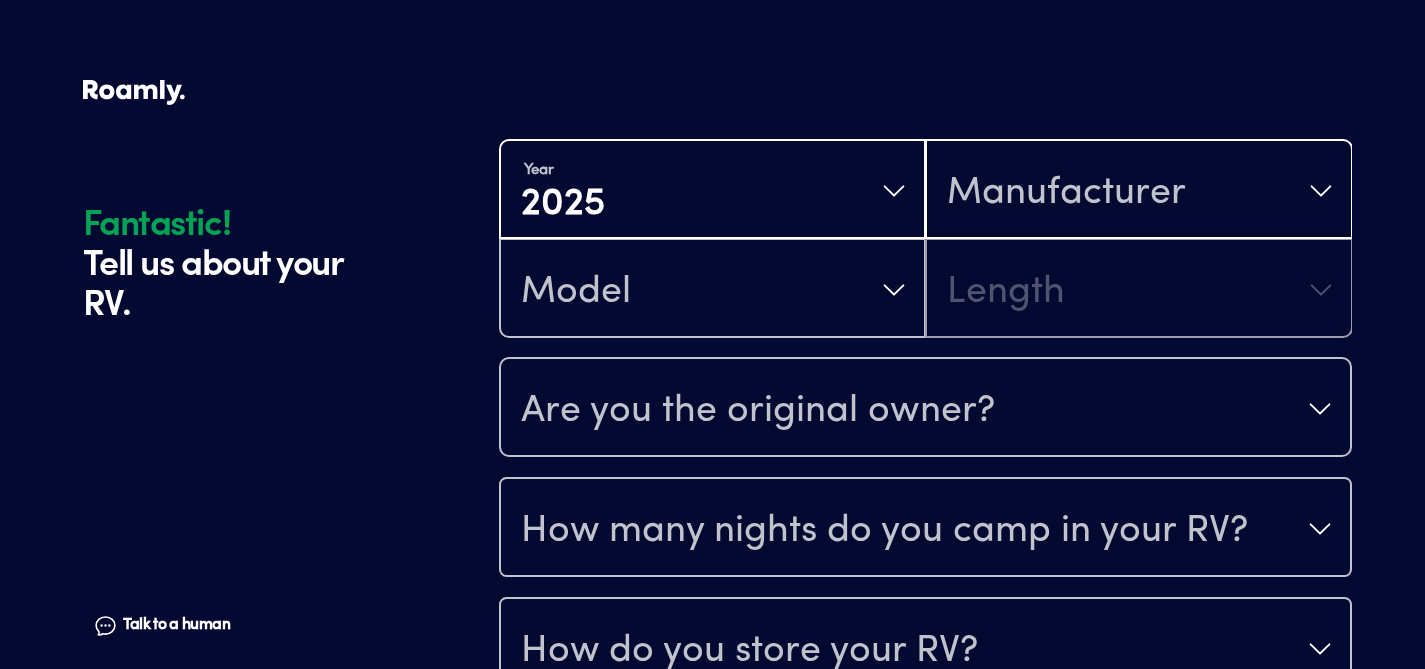 click on "Manufacturer" at bounding box center (1138, 191) 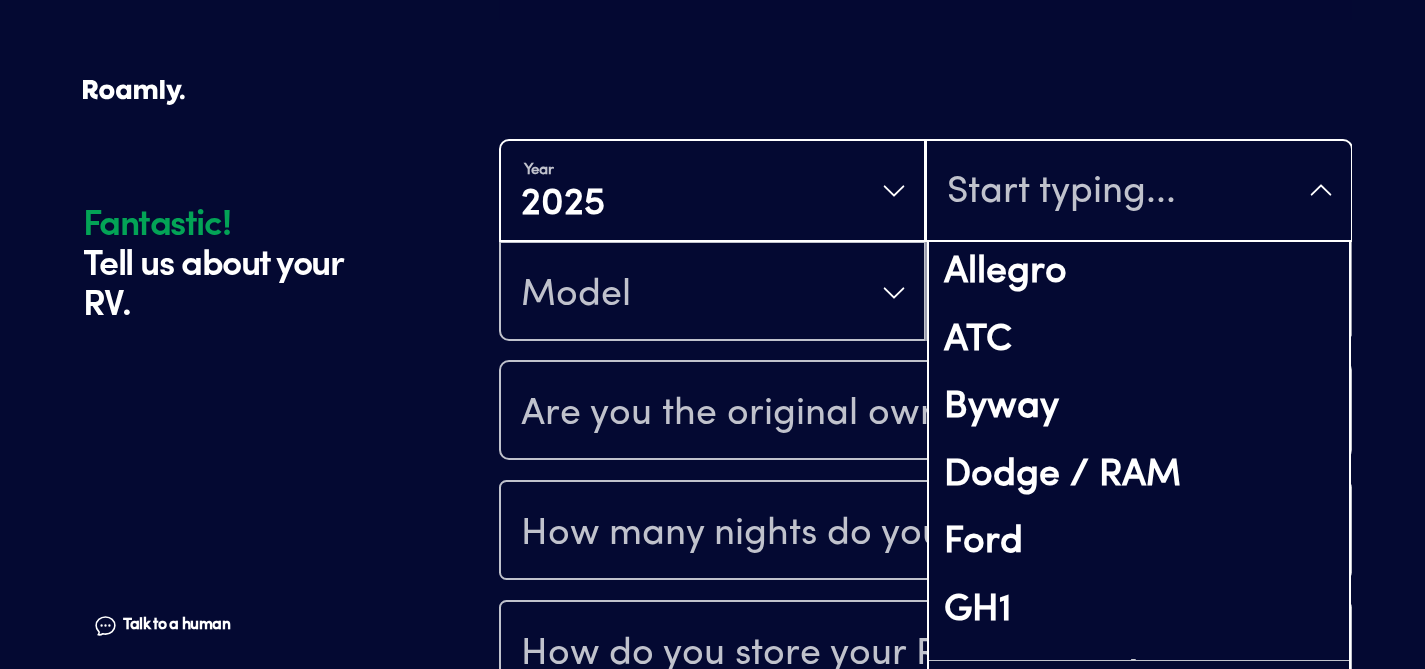 scroll, scrollTop: 0, scrollLeft: 0, axis: both 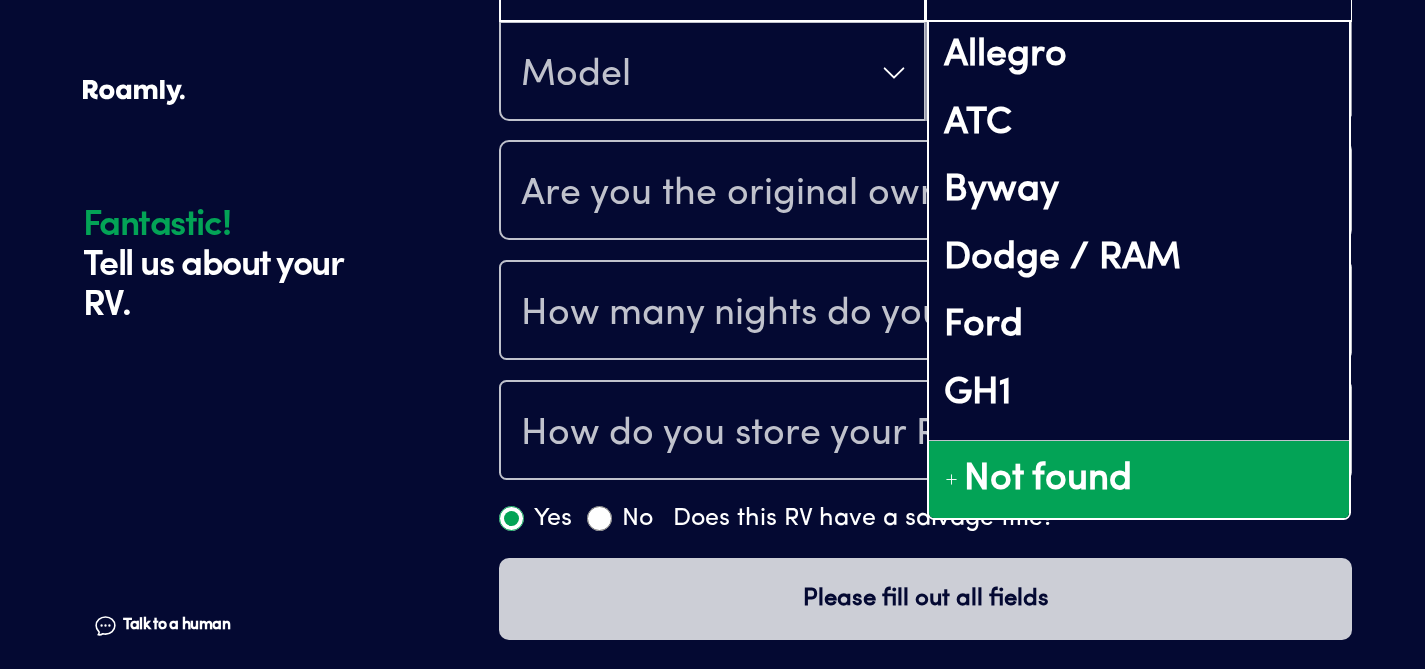 click on "Not found" at bounding box center [1048, 480] 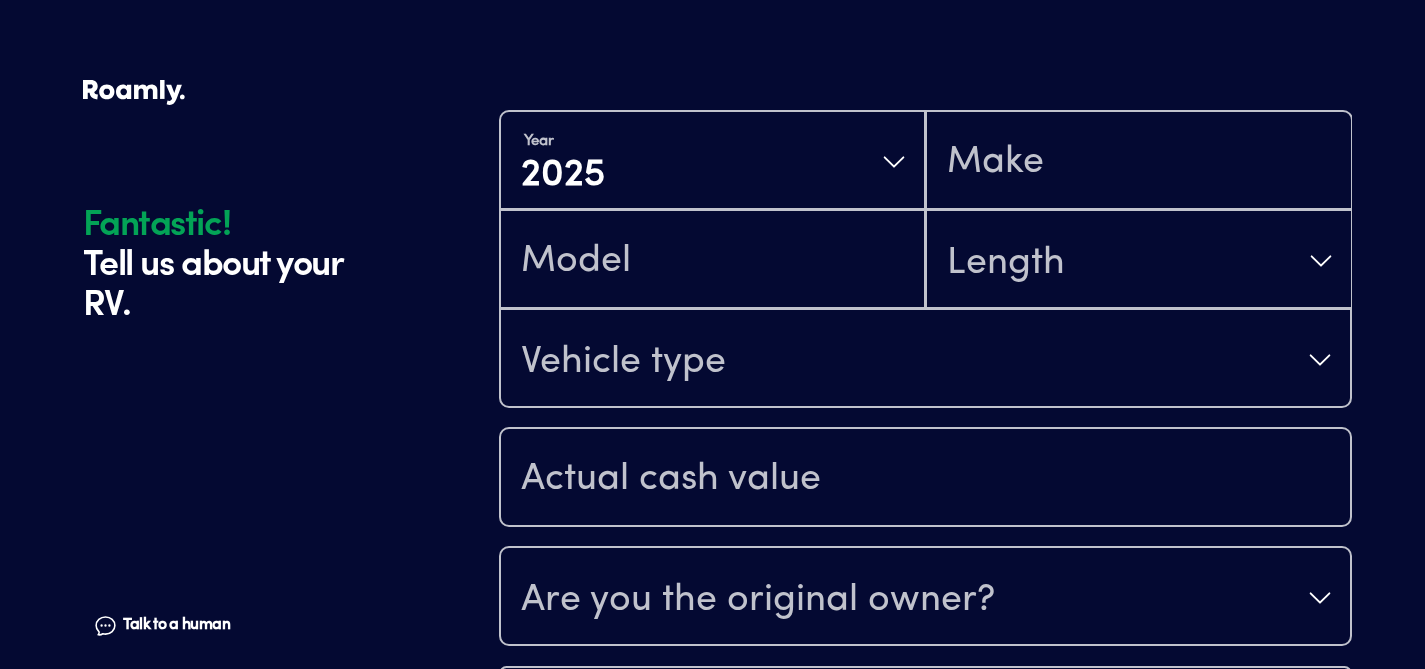 scroll, scrollTop: 413, scrollLeft: 0, axis: vertical 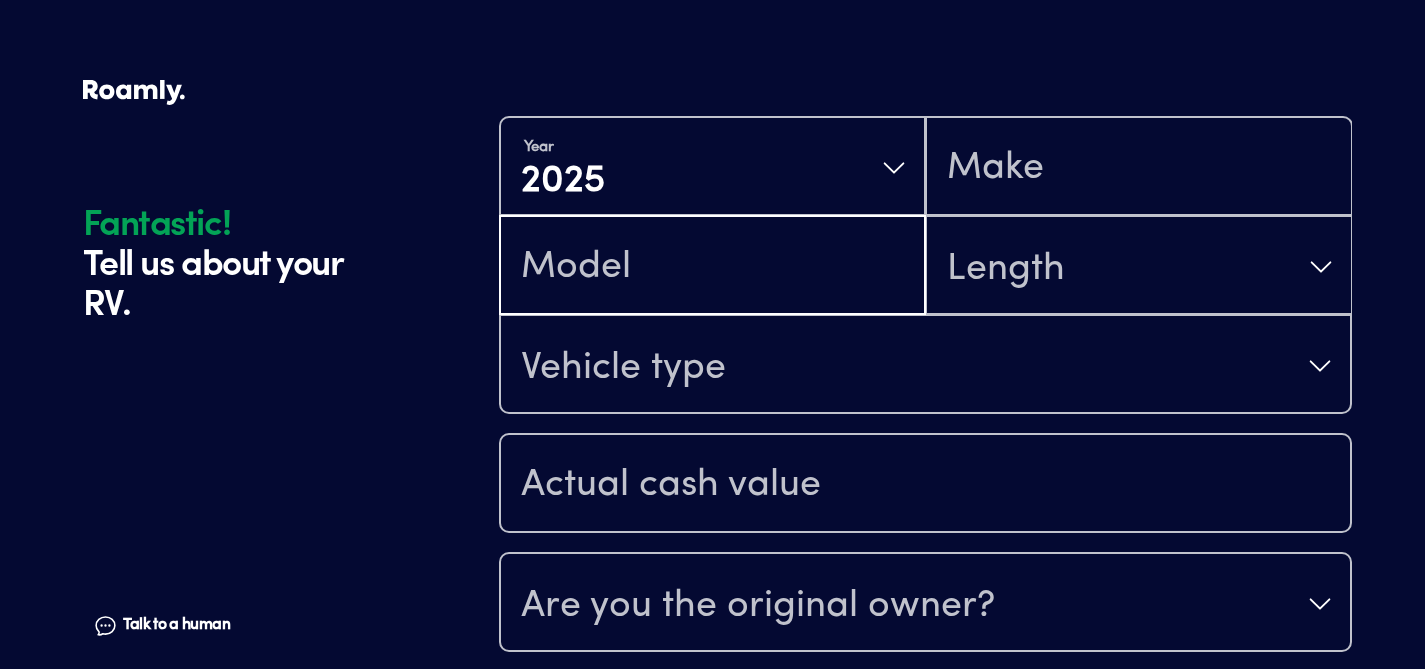 click at bounding box center [712, 267] 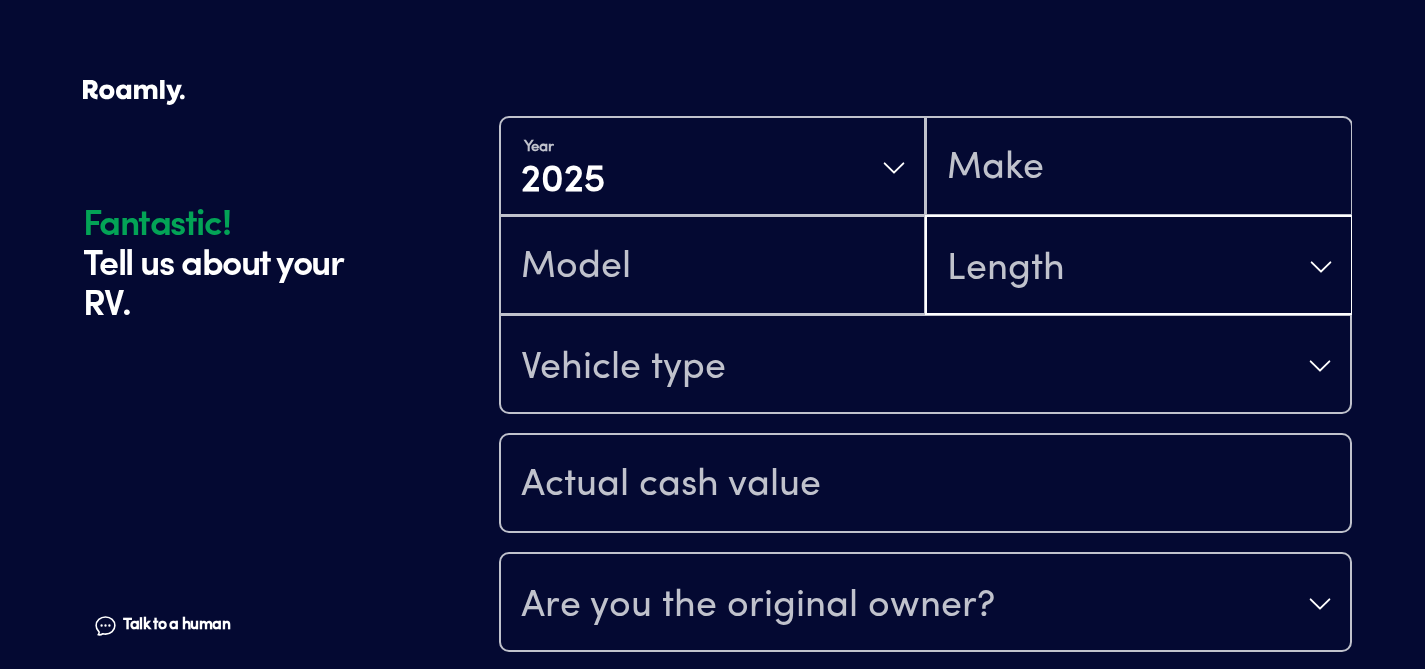 click on "Length" at bounding box center (1006, 269) 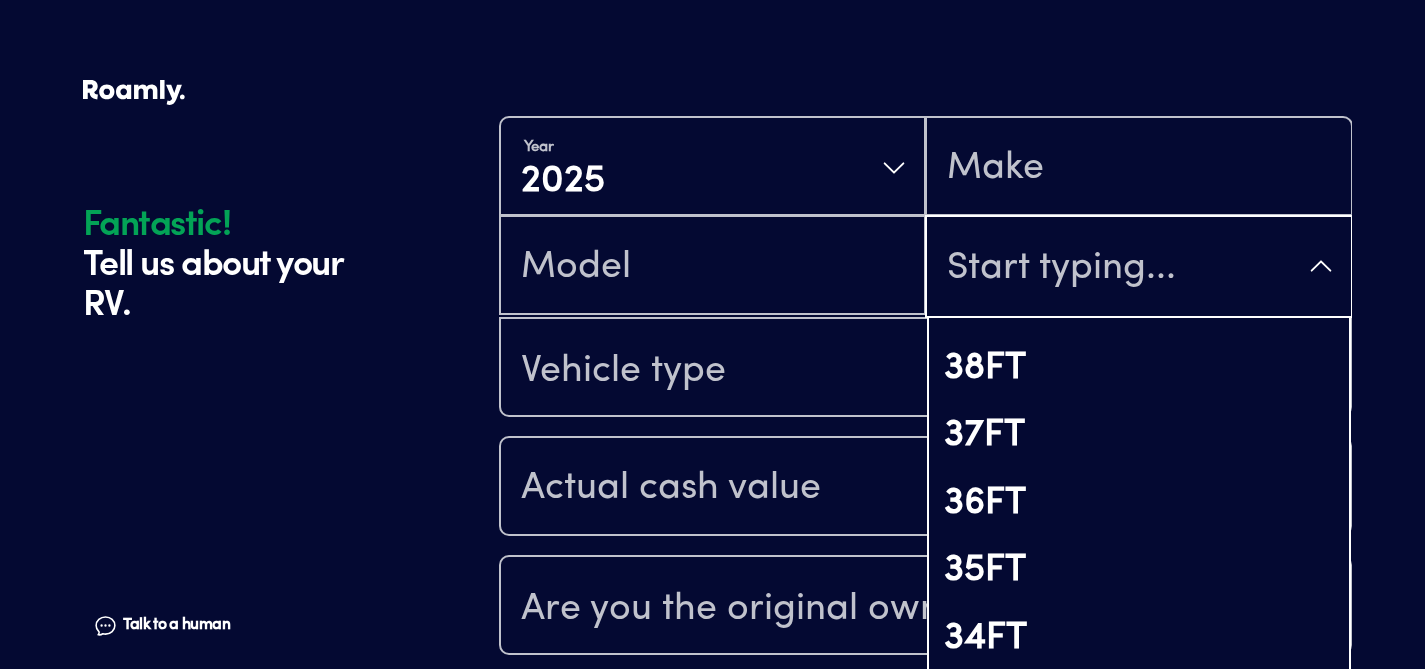 scroll, scrollTop: 470, scrollLeft: 0, axis: vertical 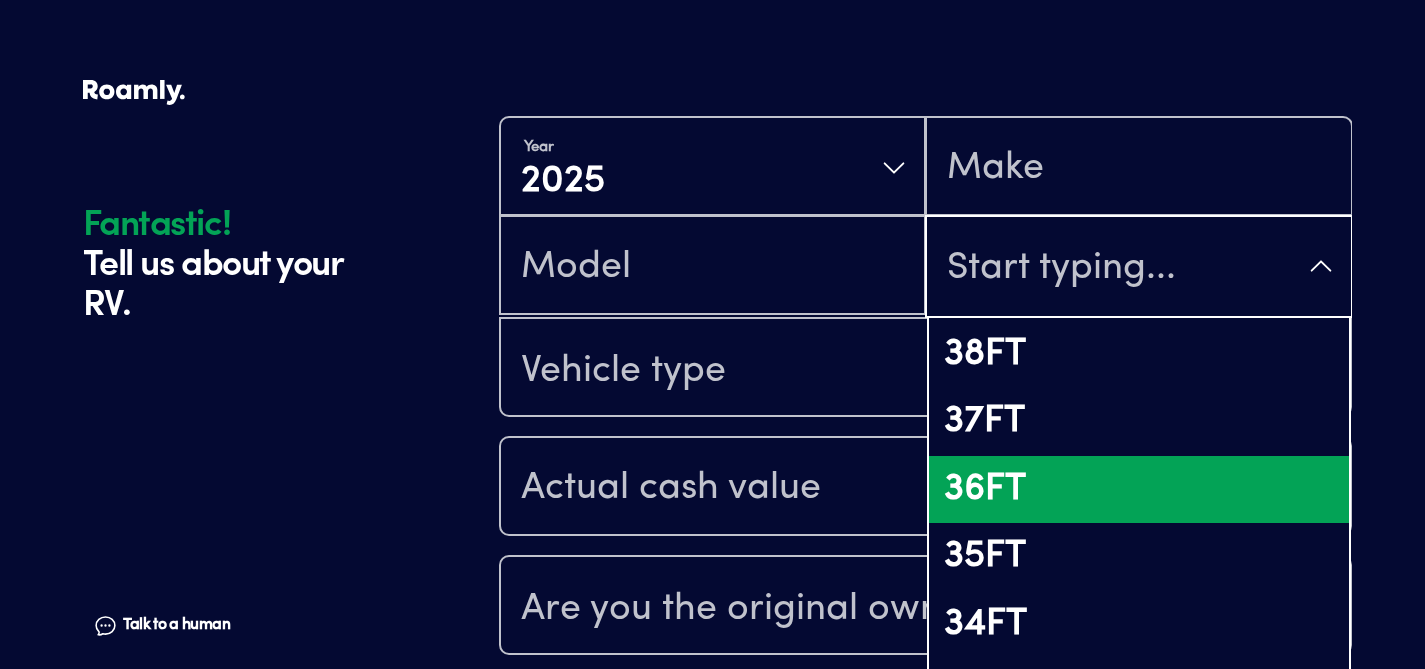click on "36FT" at bounding box center (1138, 490) 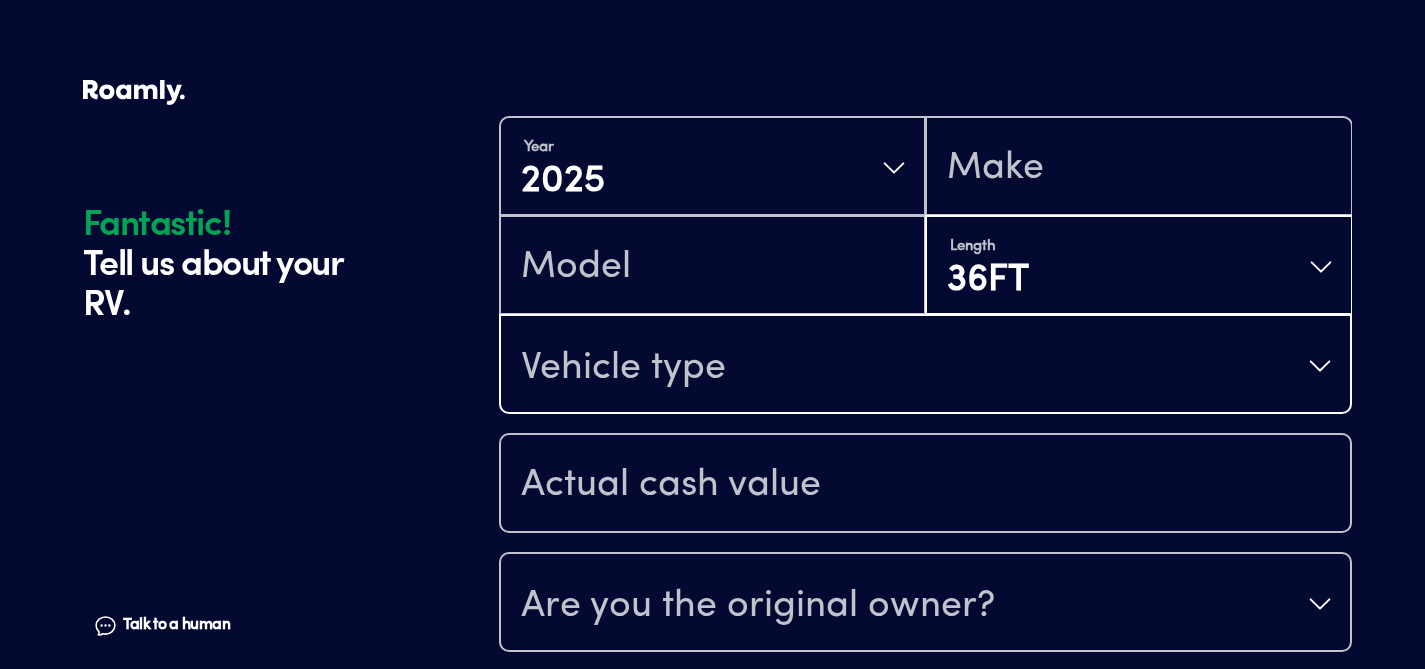 click on "Vehicle type" at bounding box center [925, 366] 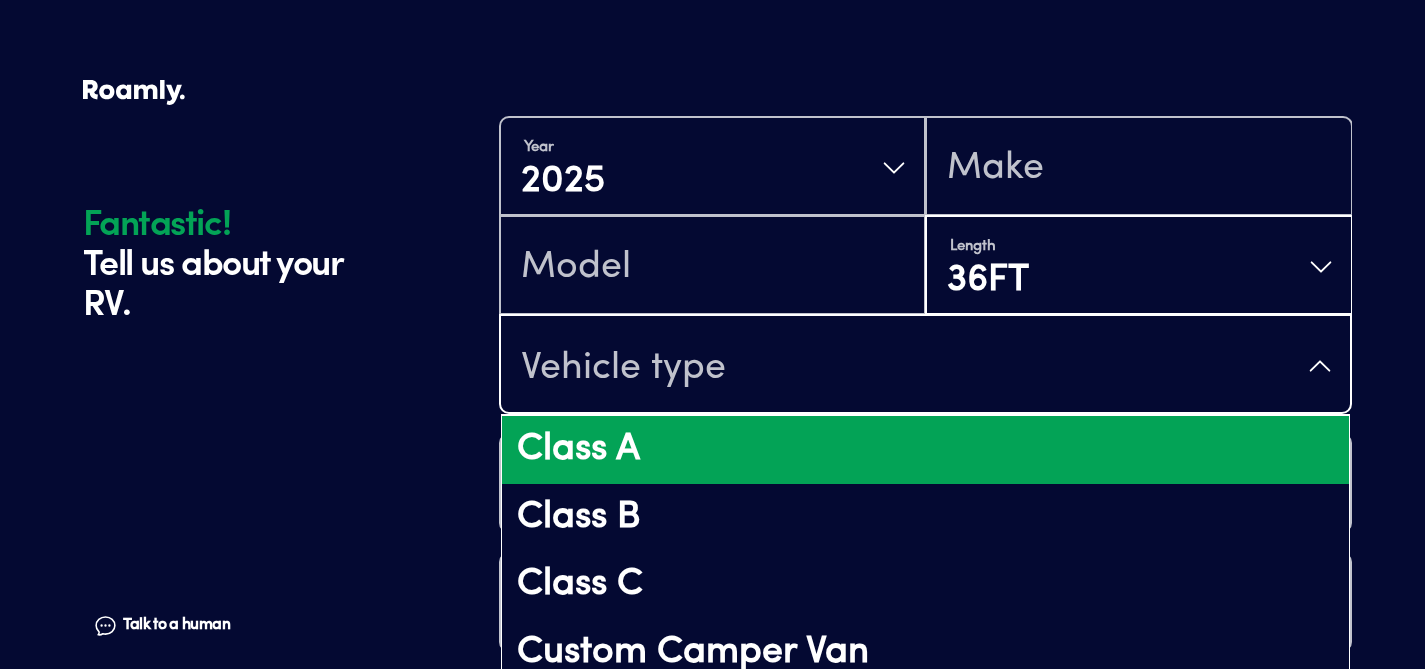 click on "Class A" at bounding box center (925, 450) 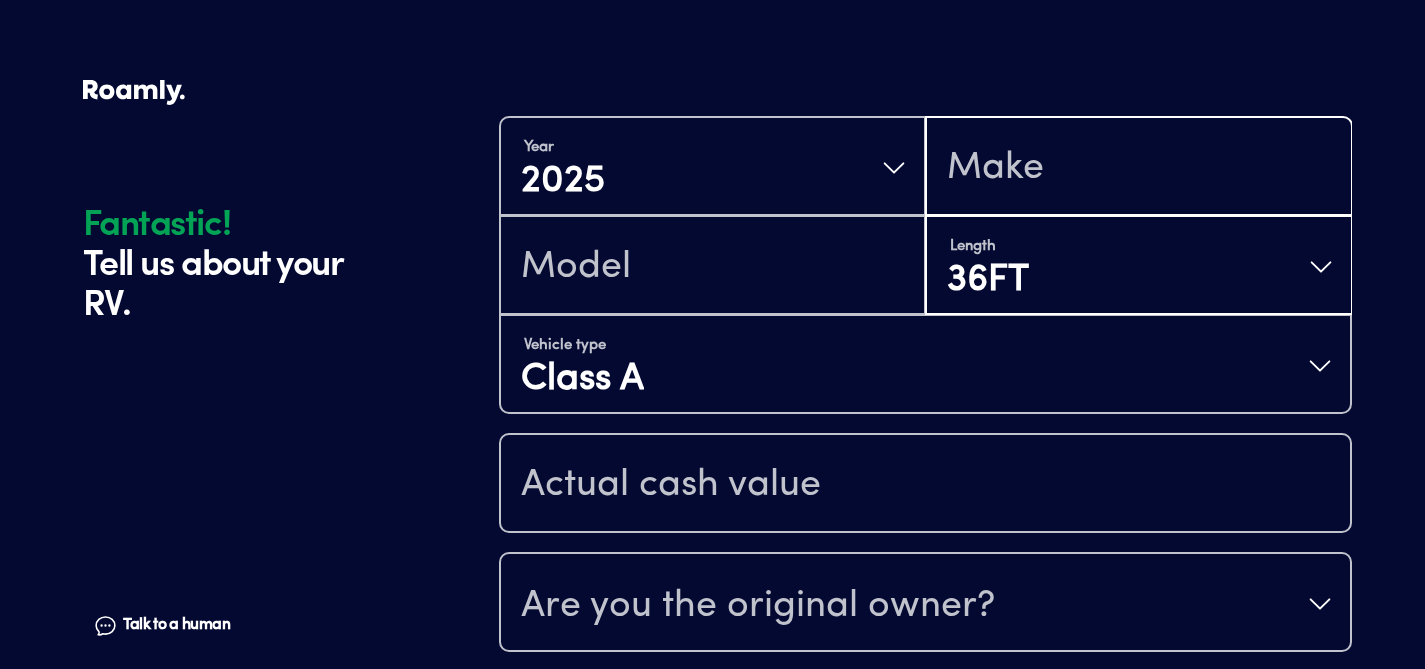 click at bounding box center [1138, 168] 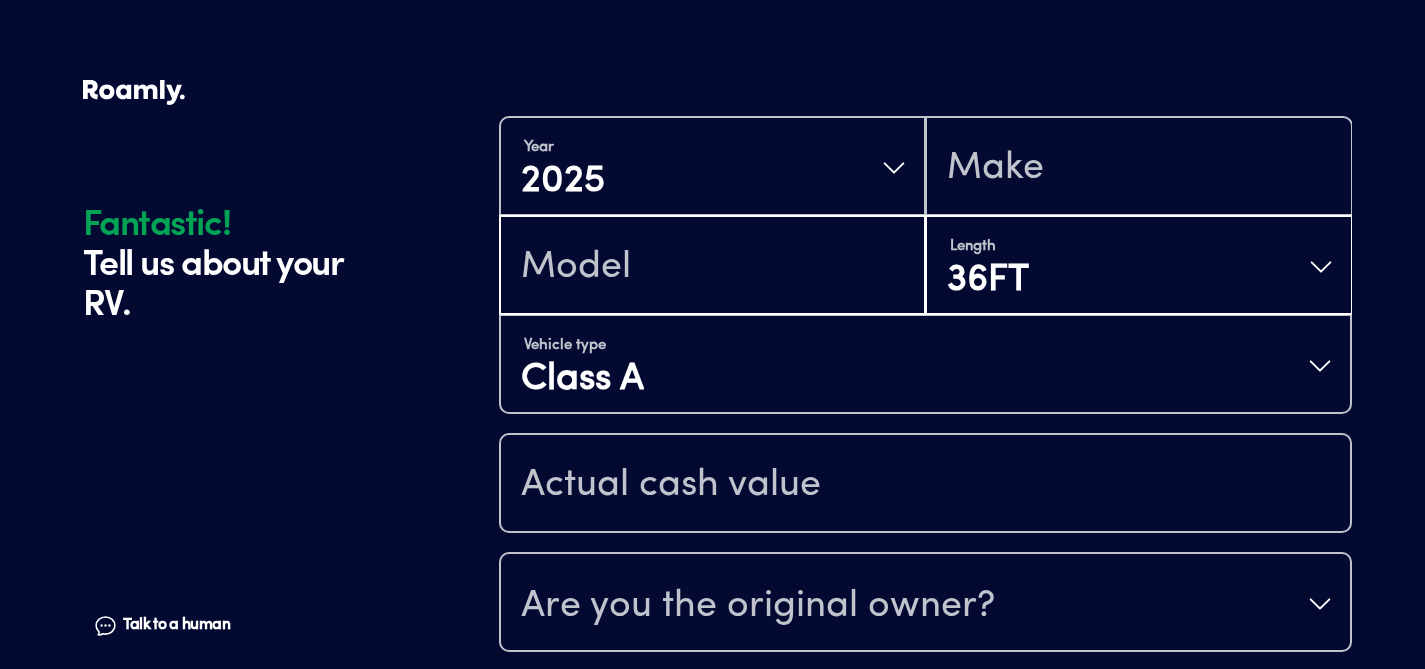 click at bounding box center (712, 267) 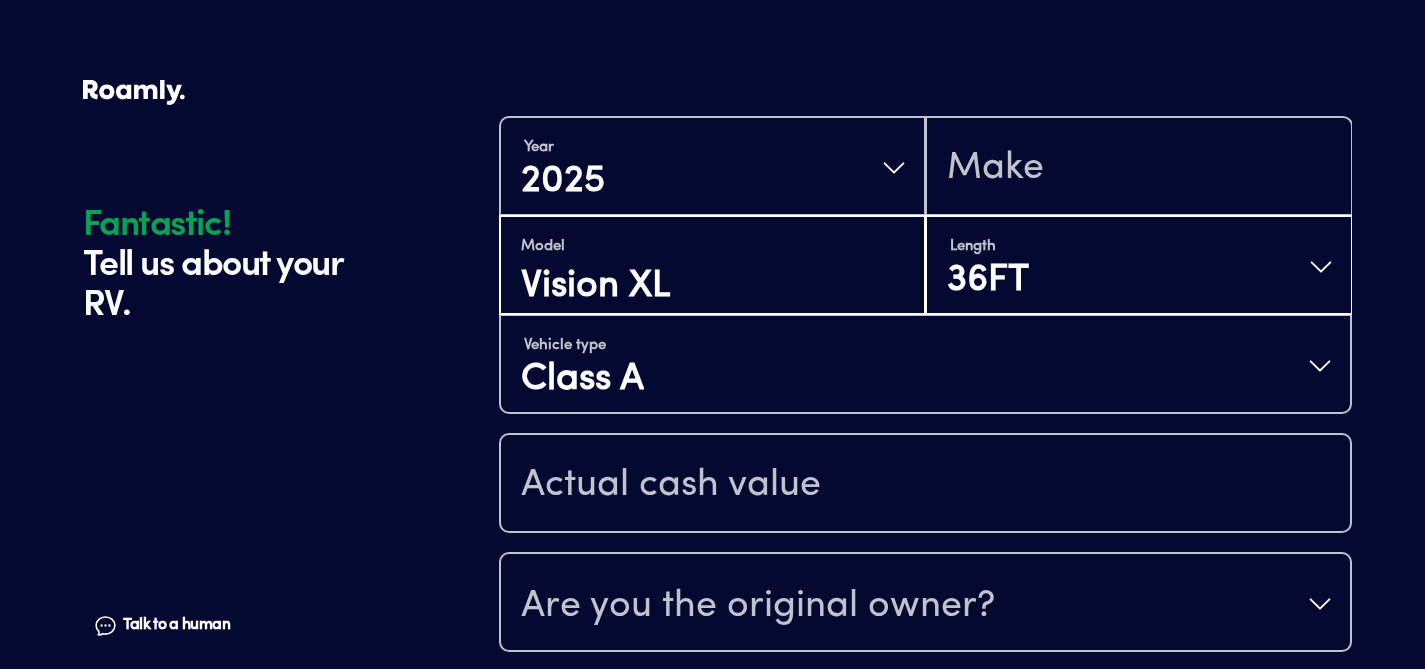 type on "Vision XL" 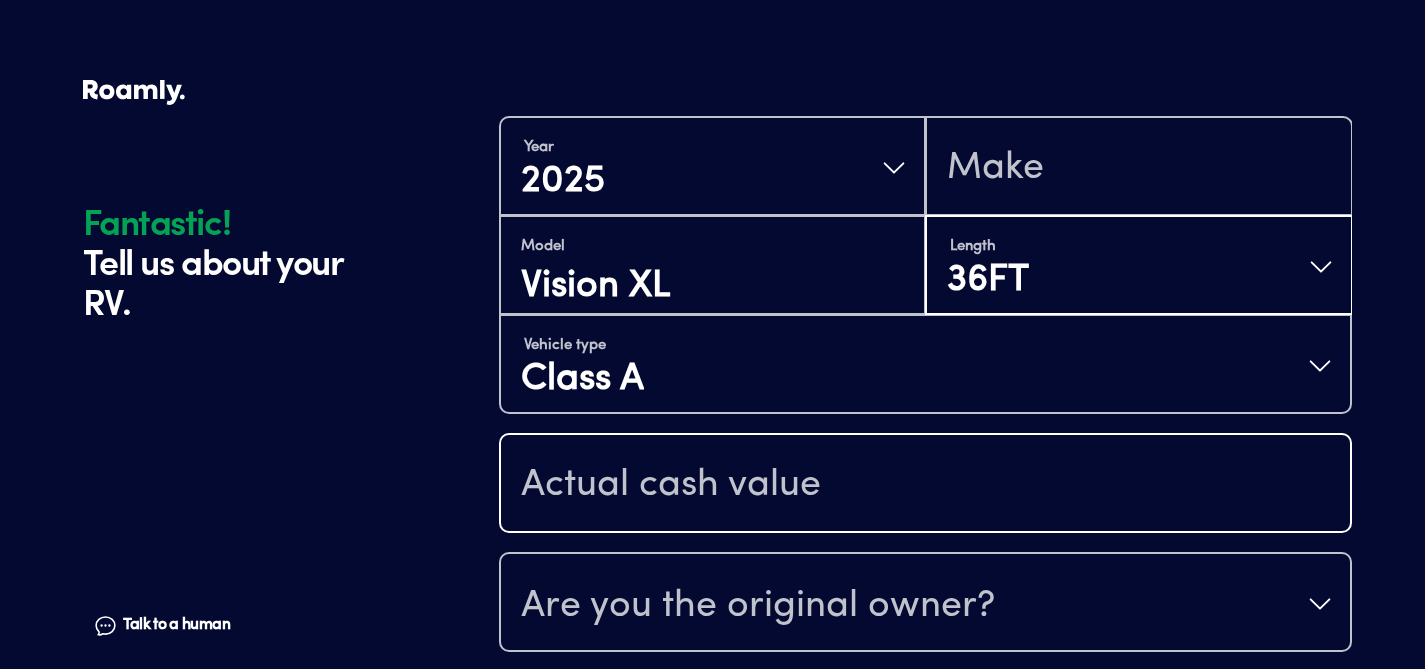 click at bounding box center [925, 485] 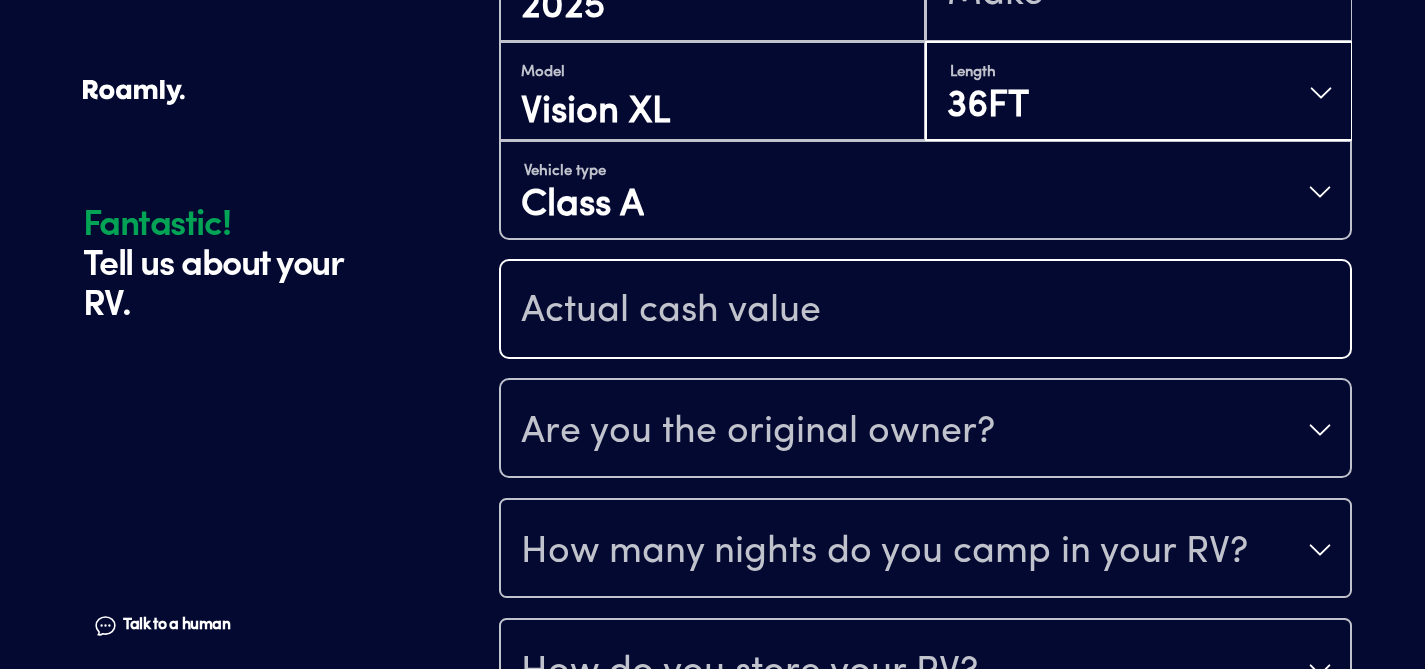 scroll, scrollTop: 599, scrollLeft: 0, axis: vertical 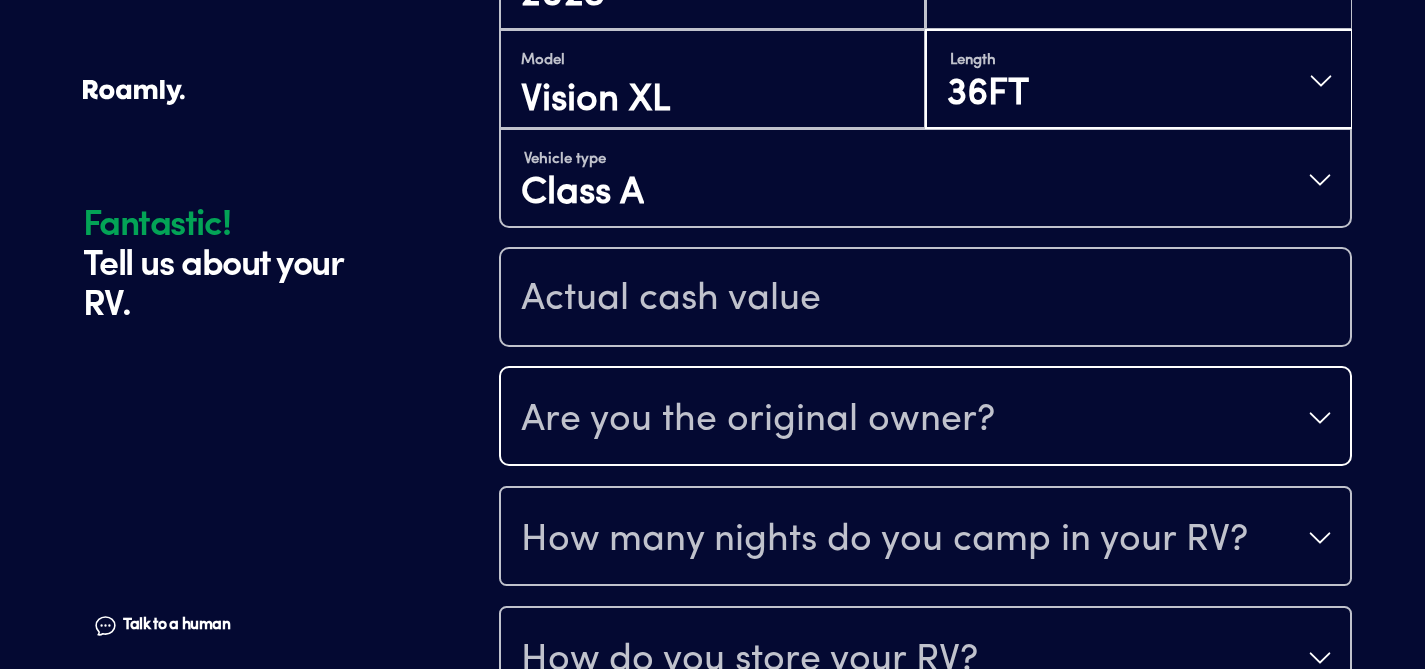 click on "Are you the original owner?" at bounding box center [758, 420] 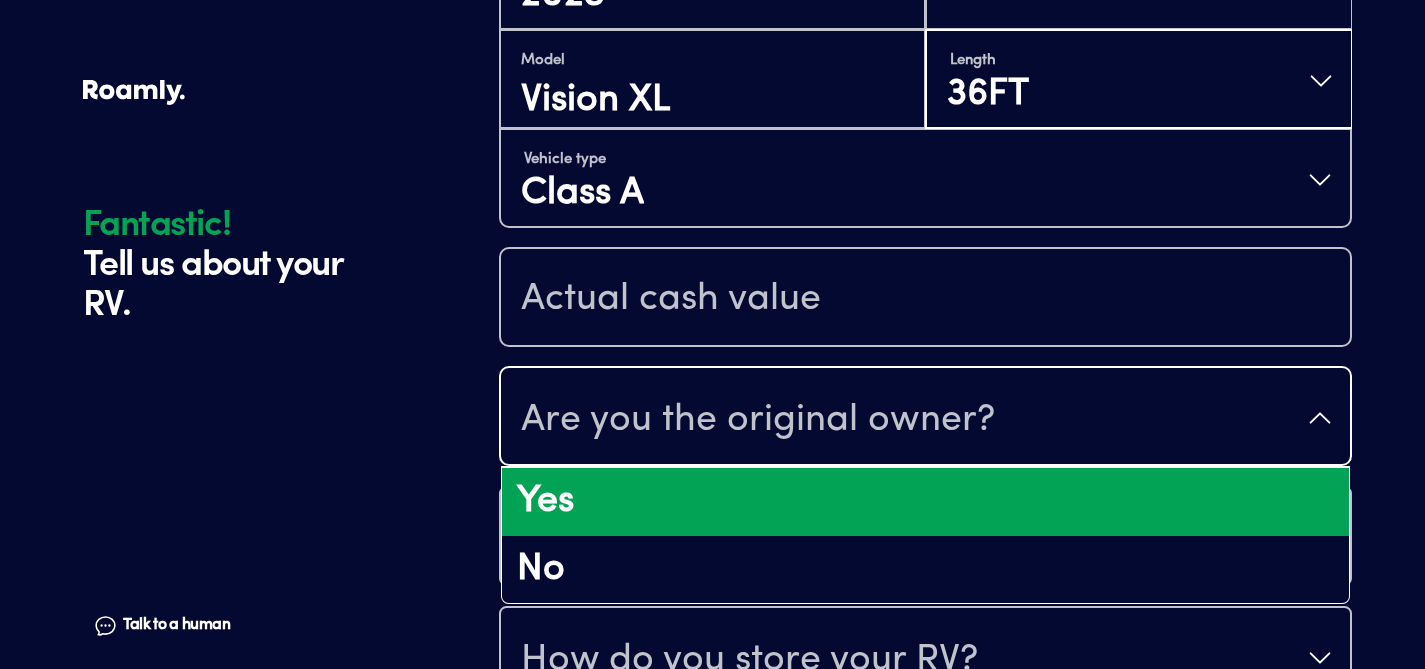 click on "Yes" at bounding box center [925, 502] 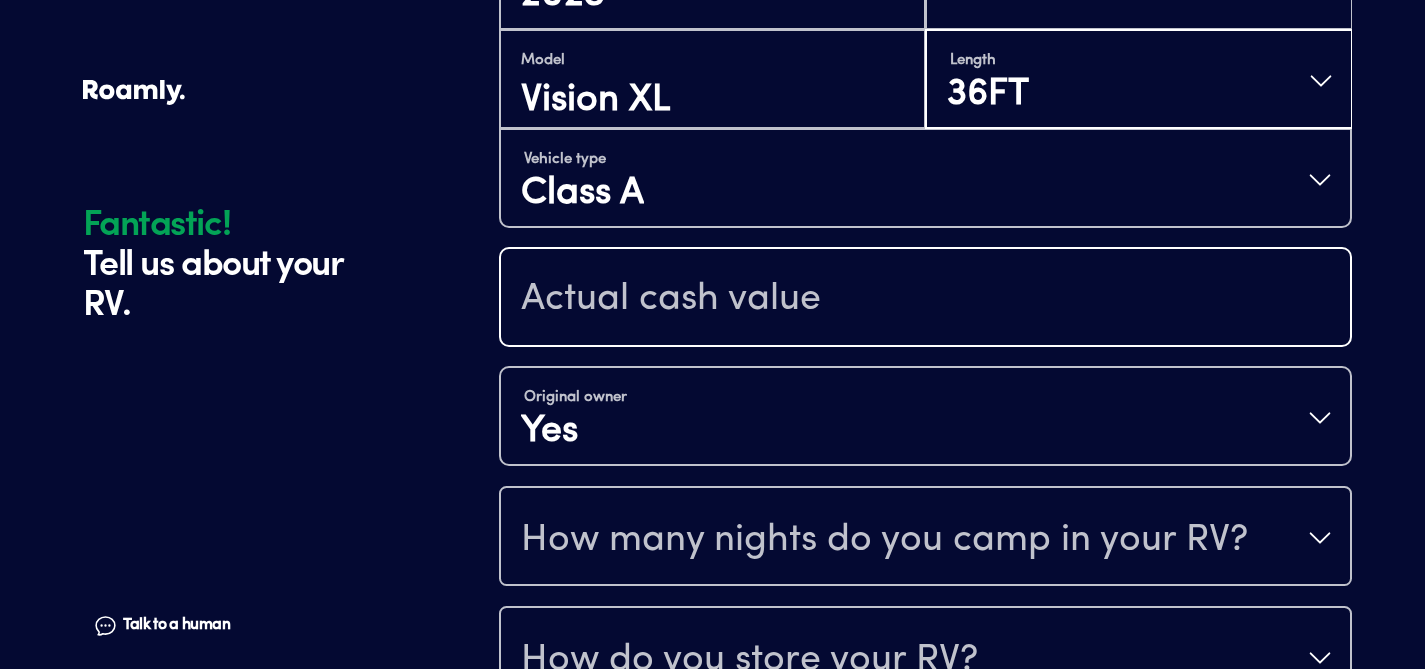 click at bounding box center (925, 299) 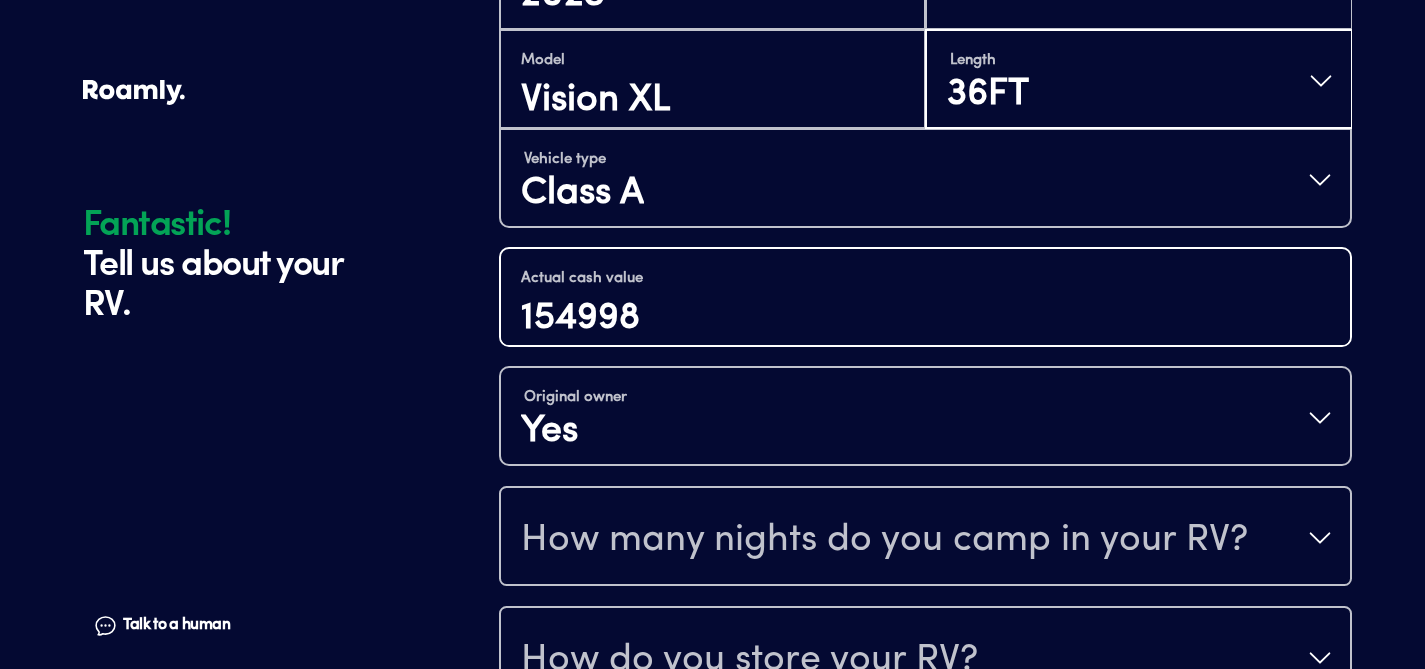 type on "154998" 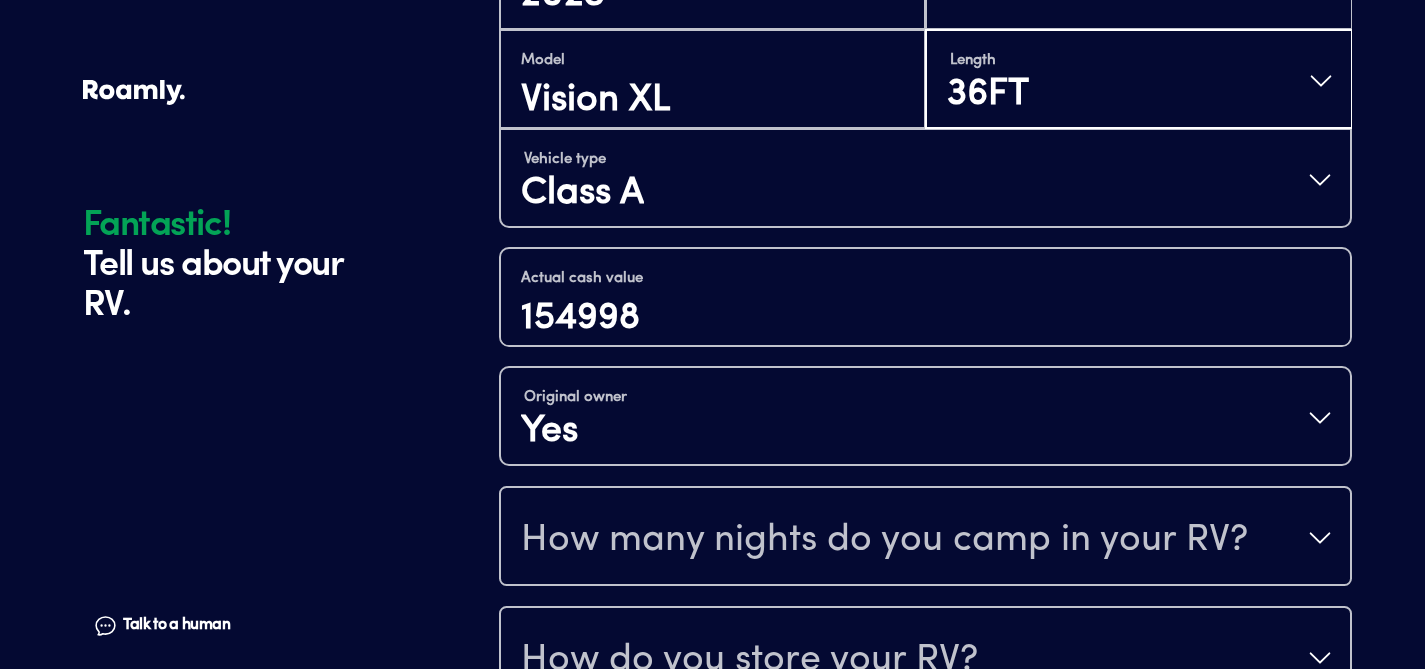 click on "Fantastic! Tell us about your RV. Talk to a human Chat" at bounding box center [286, 148] 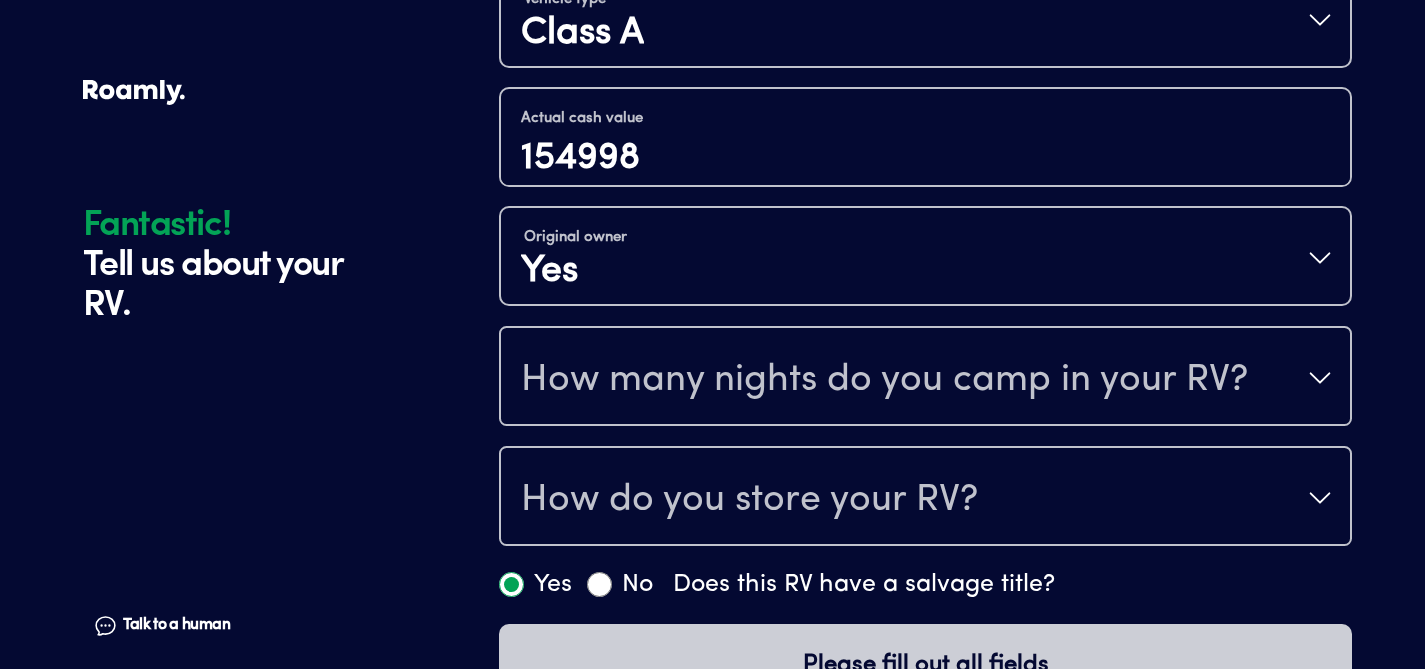 scroll, scrollTop: 763, scrollLeft: 0, axis: vertical 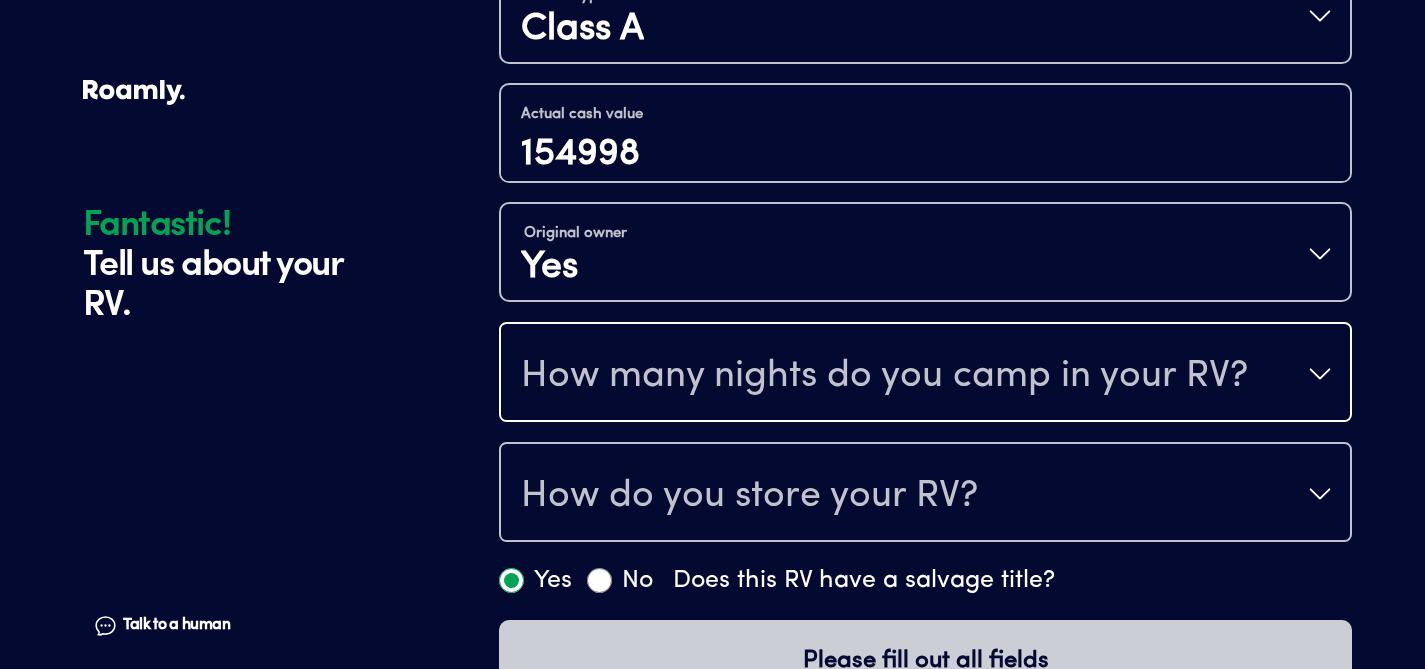 click on "How many nights do you camp in your RV?" at bounding box center (925, 374) 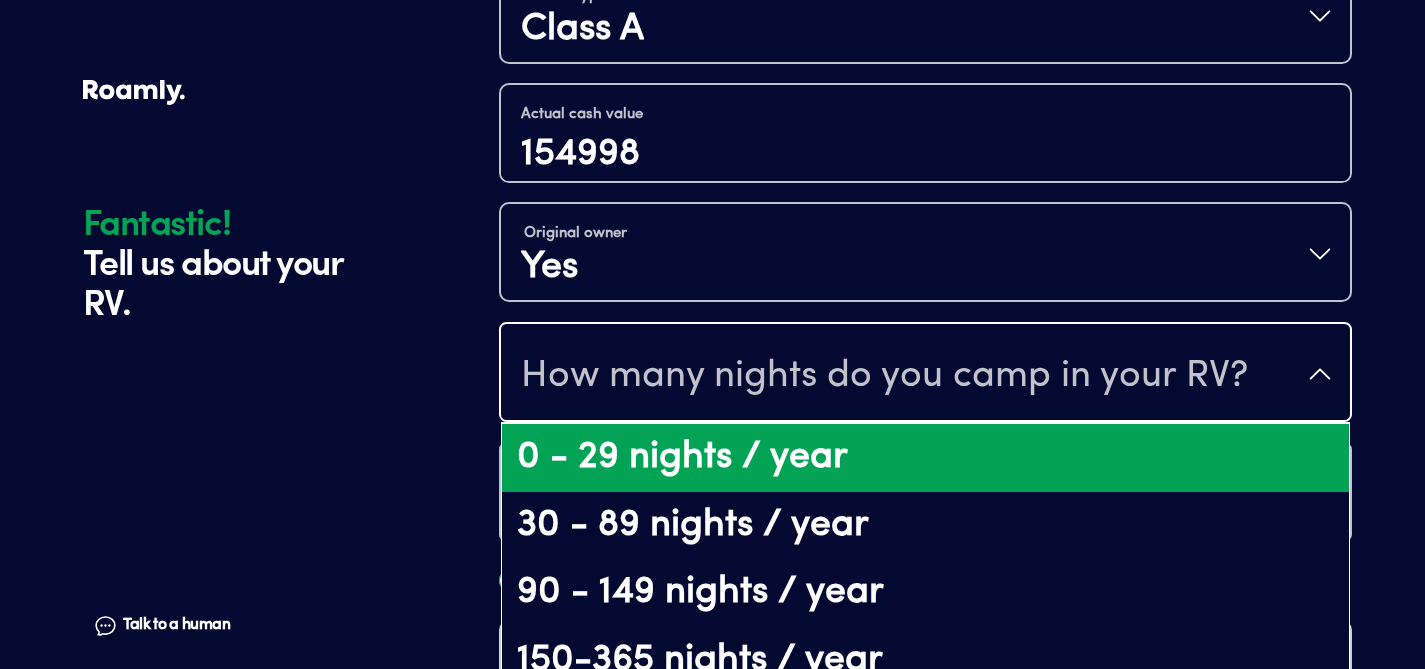 click on "0 - 29 nights / year" at bounding box center [925, 458] 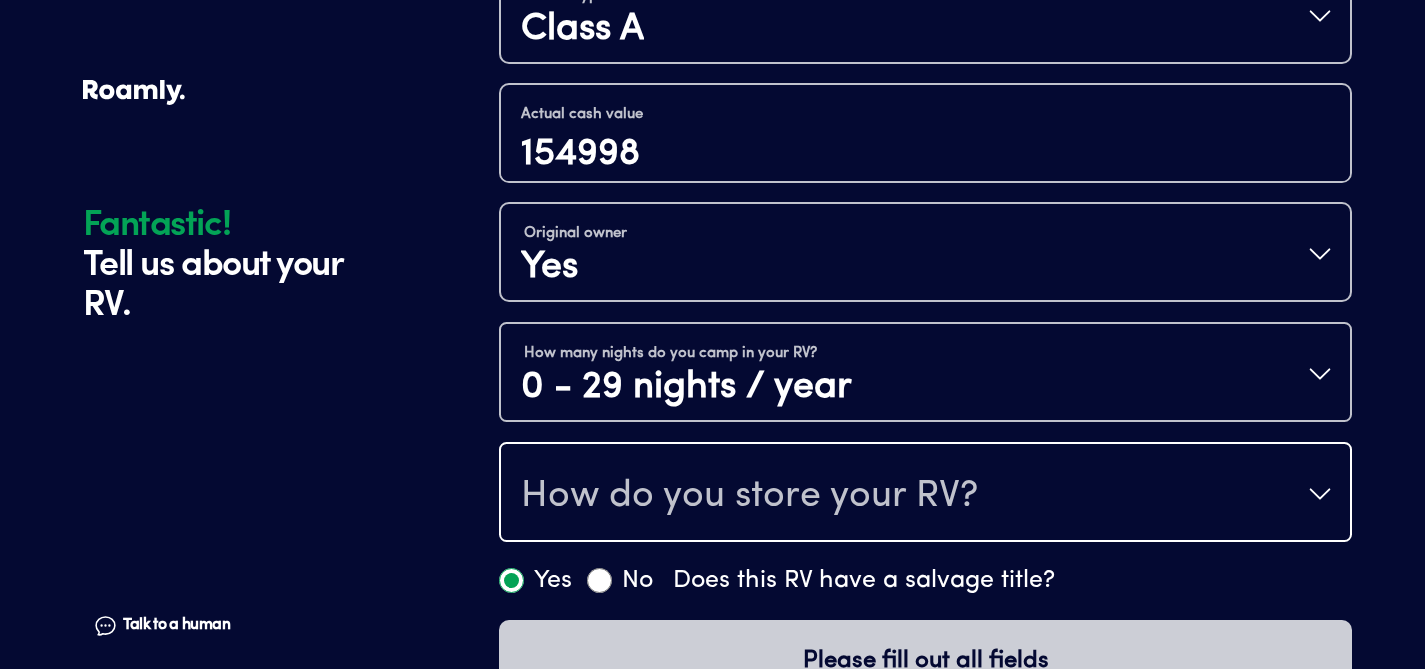 click on "How do you store your RV?" at bounding box center [749, 496] 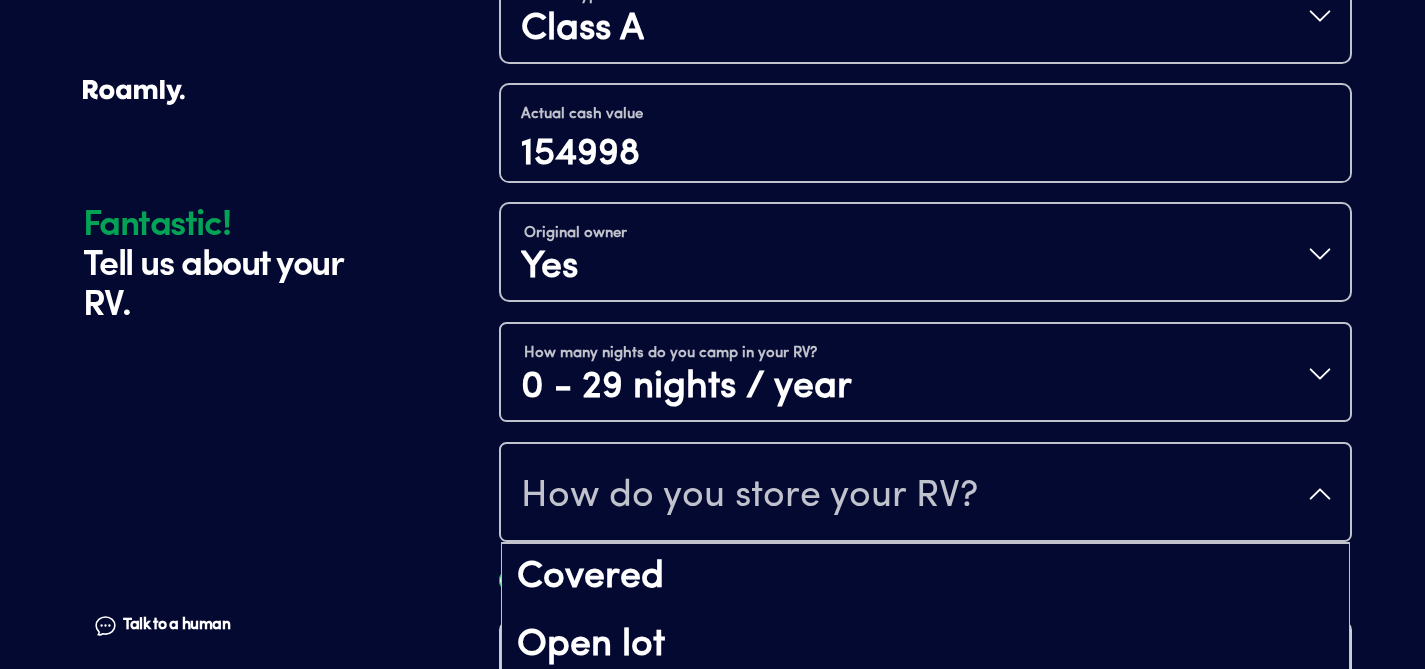 scroll, scrollTop: 26, scrollLeft: 0, axis: vertical 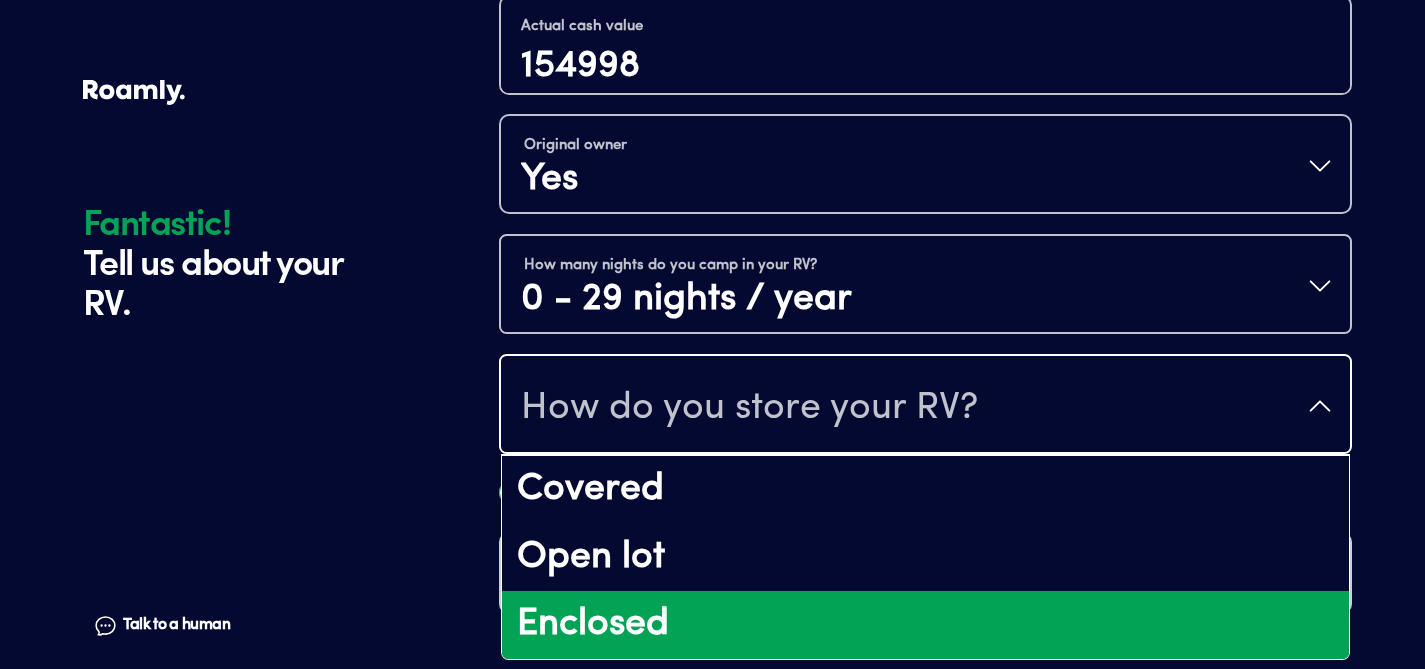 click on "Enclosed" at bounding box center (925, 625) 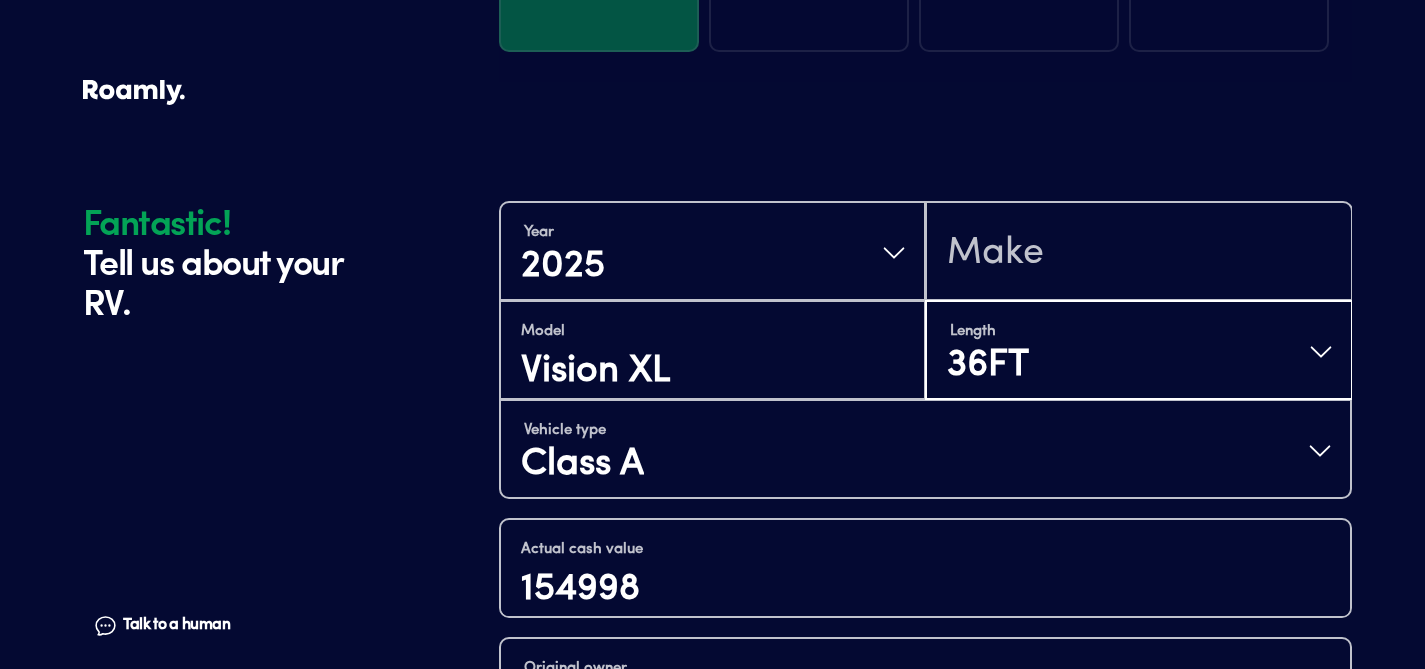 scroll, scrollTop: 340, scrollLeft: 0, axis: vertical 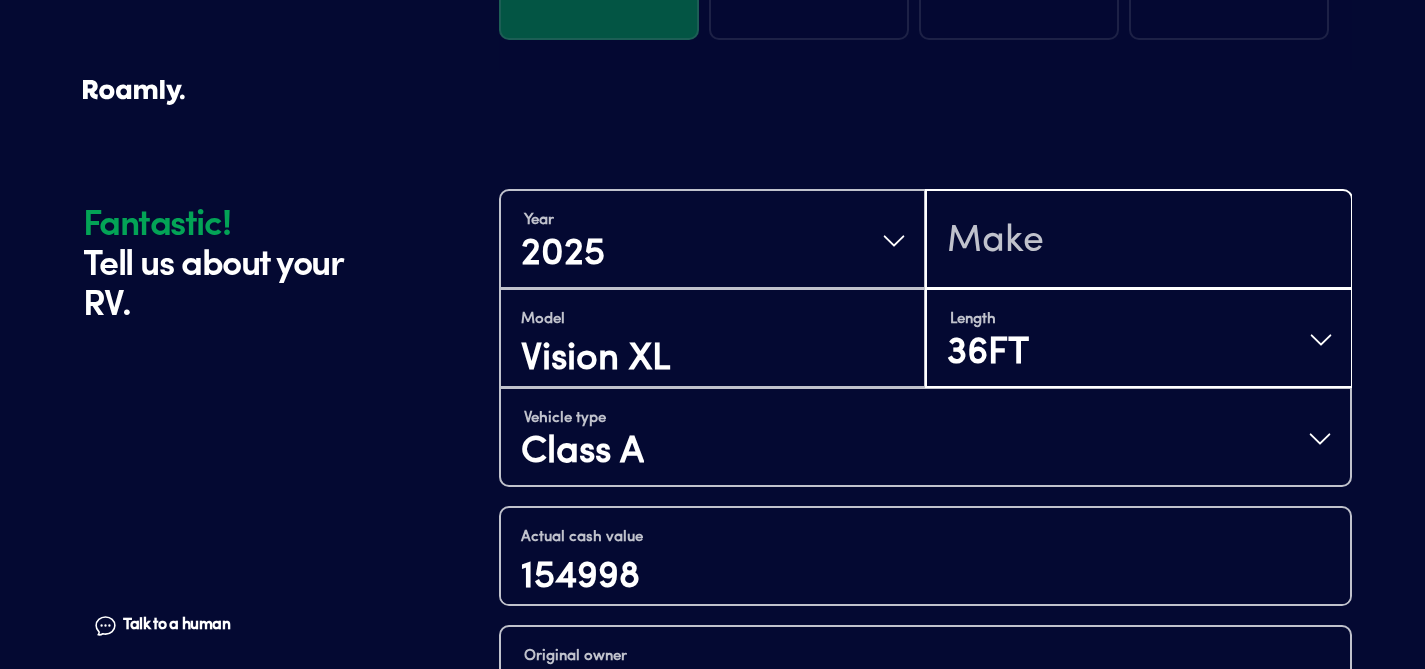 click at bounding box center (1138, 241) 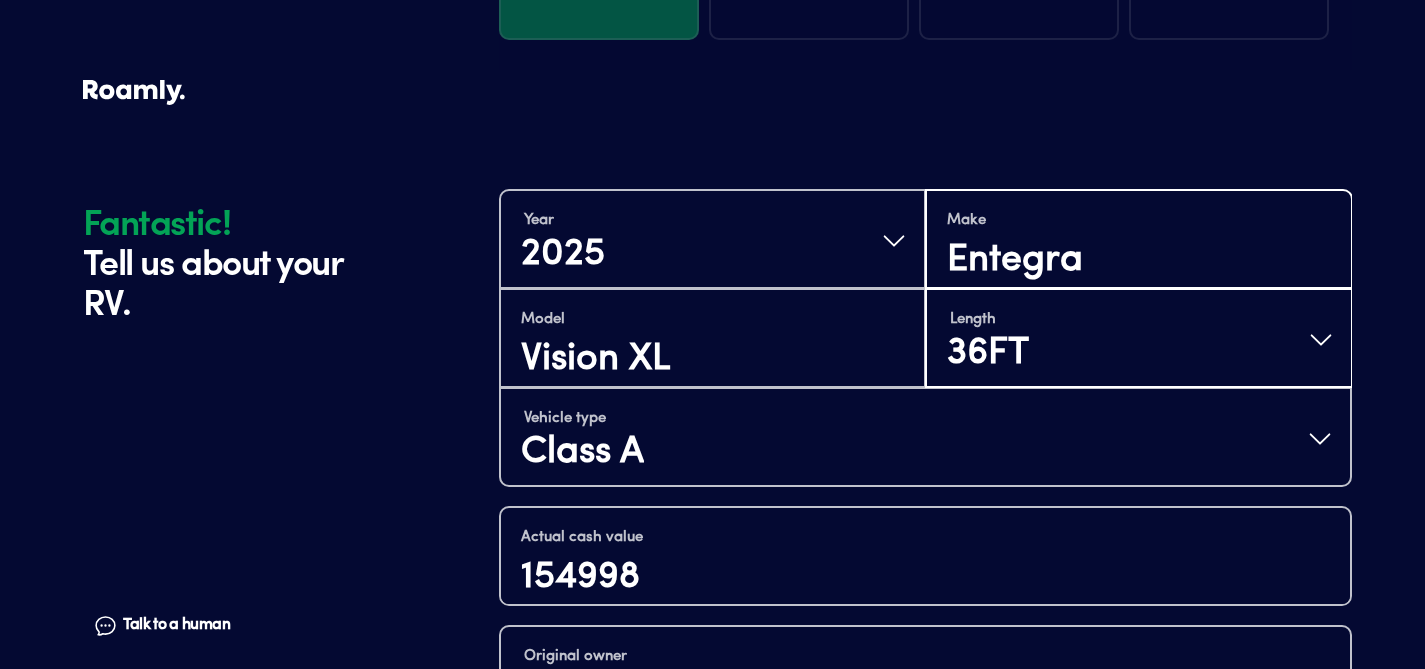 type on "Entegra" 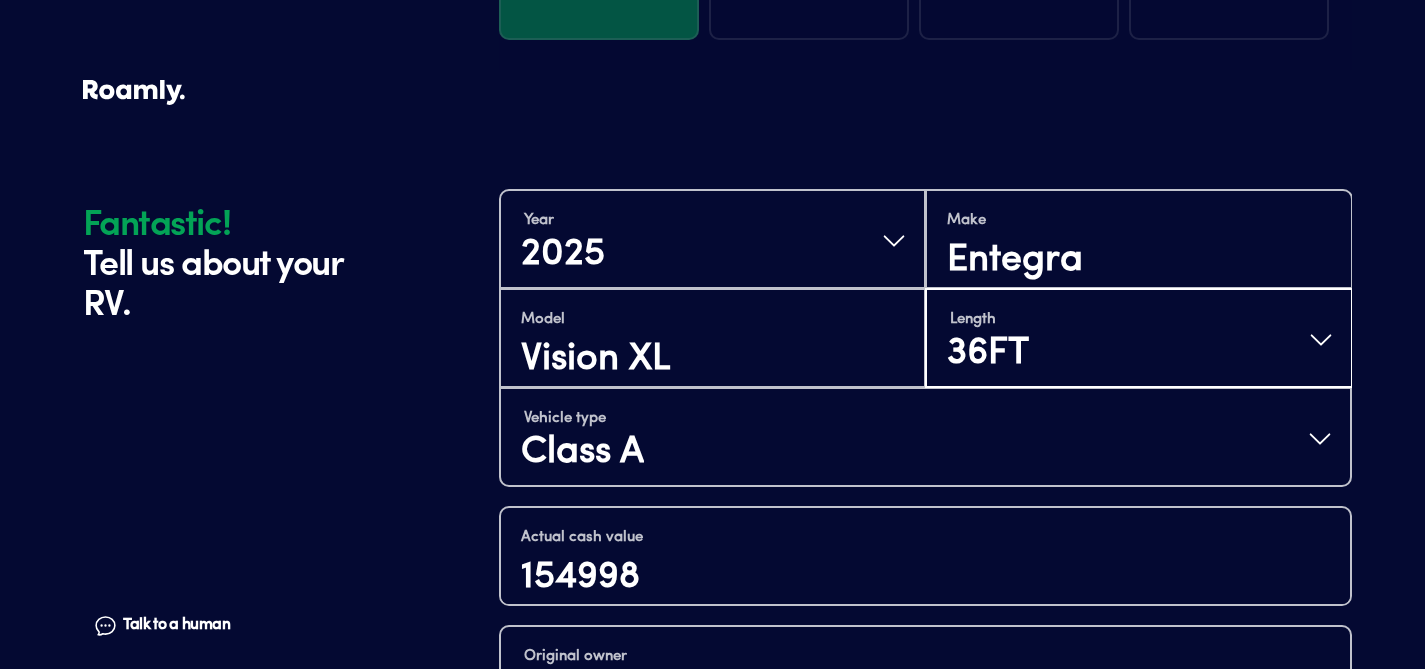 click on "Year [DATE] Make Entegra Model Vision XL Length 36FT Vehicle type Class A Actual cash value 154998 Original owner Yes How many nights do you camp in your RV? 0 - 29 nights / year How do you store your RV? Enclosed Yes No Does this RV have a salvage title? Continue" at bounding box center [925, 597] 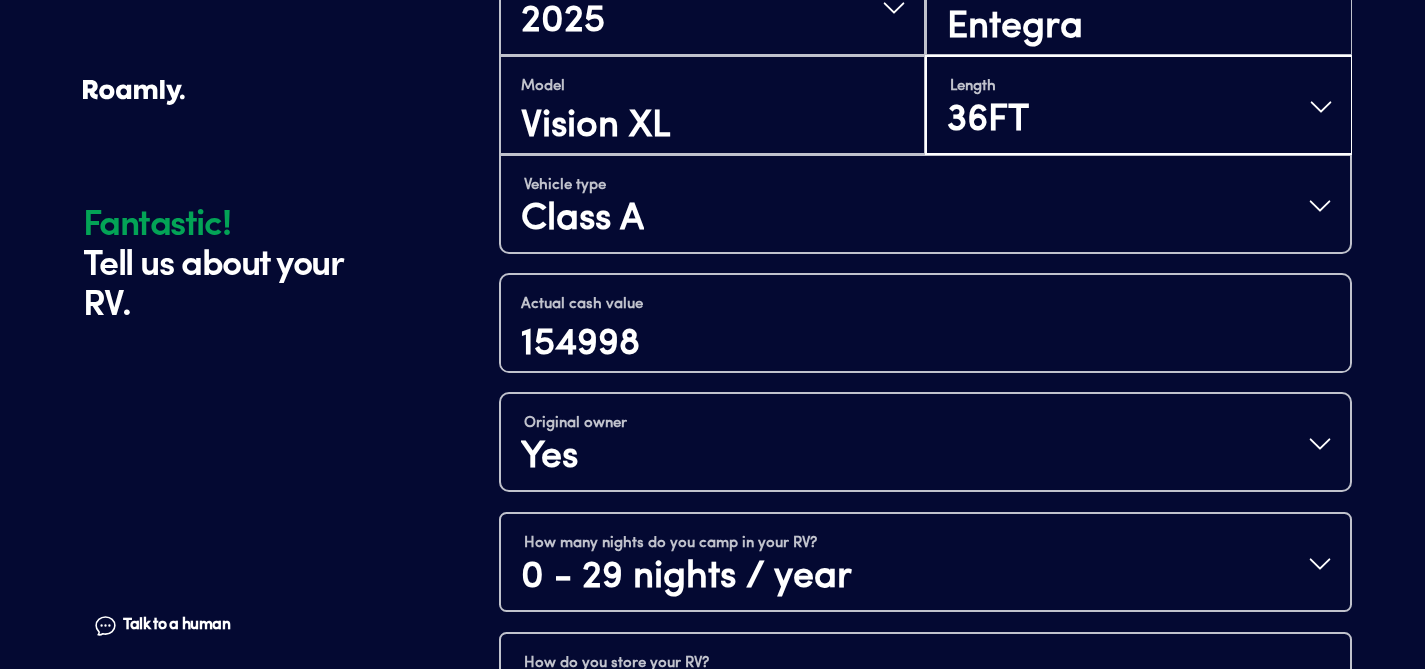scroll, scrollTop: 825, scrollLeft: 0, axis: vertical 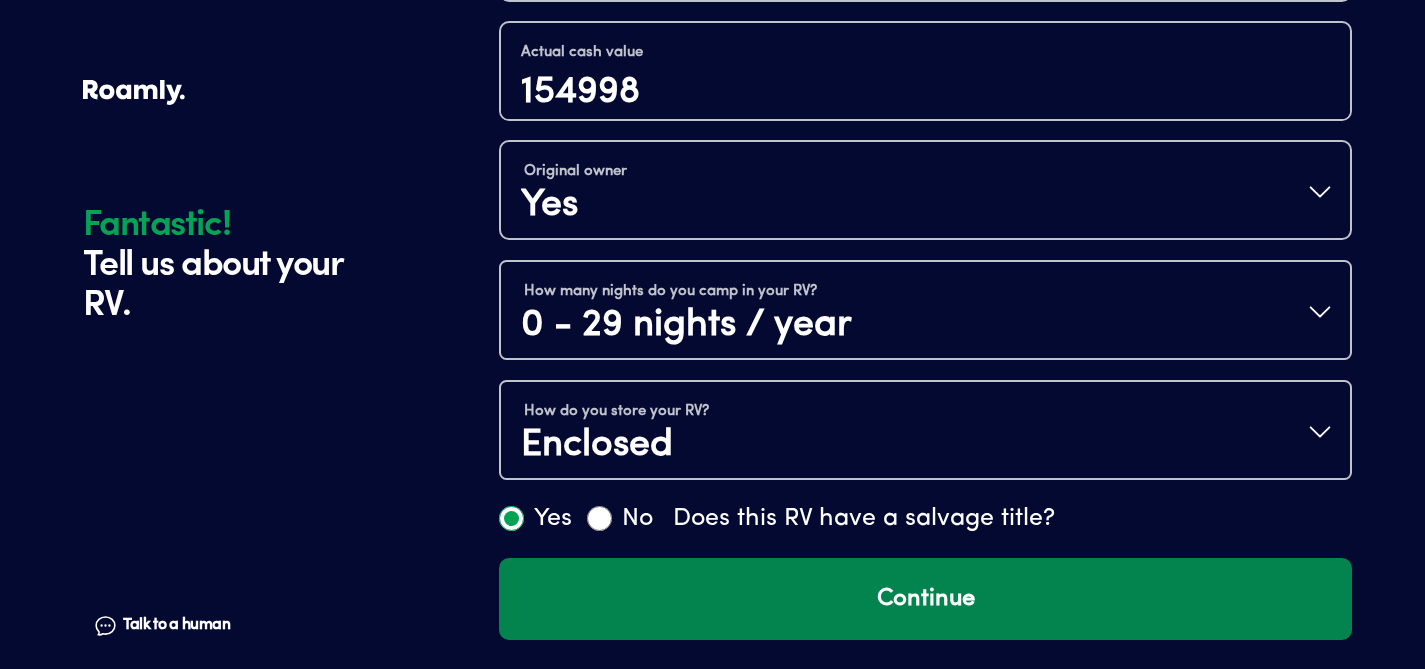 click on "Continue" at bounding box center [925, 599] 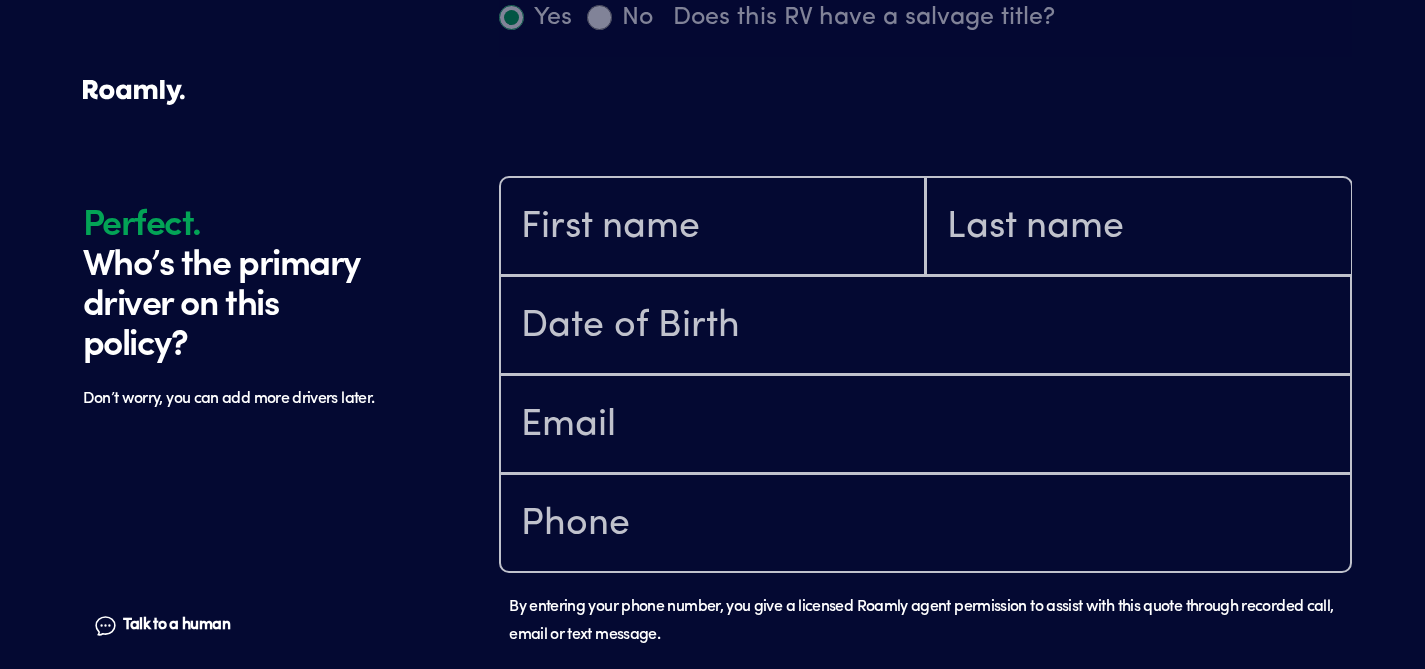 scroll, scrollTop: 1402, scrollLeft: 0, axis: vertical 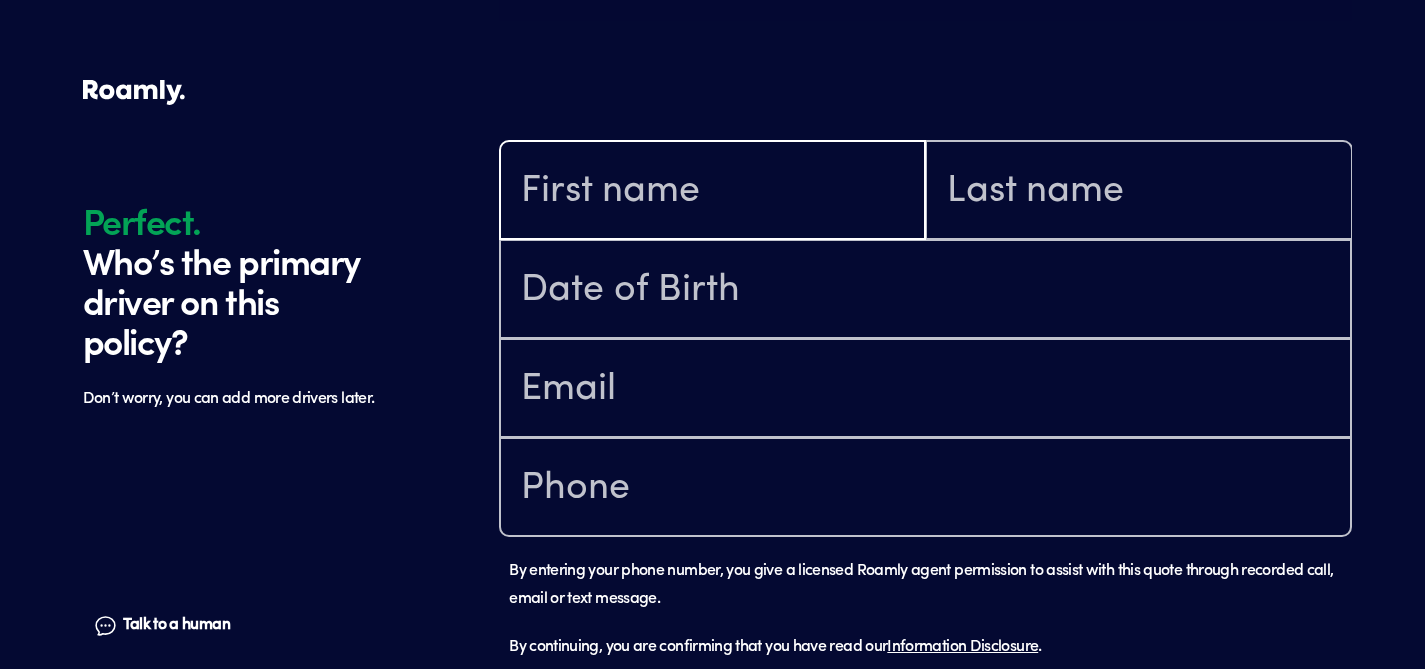 click at bounding box center (712, 192) 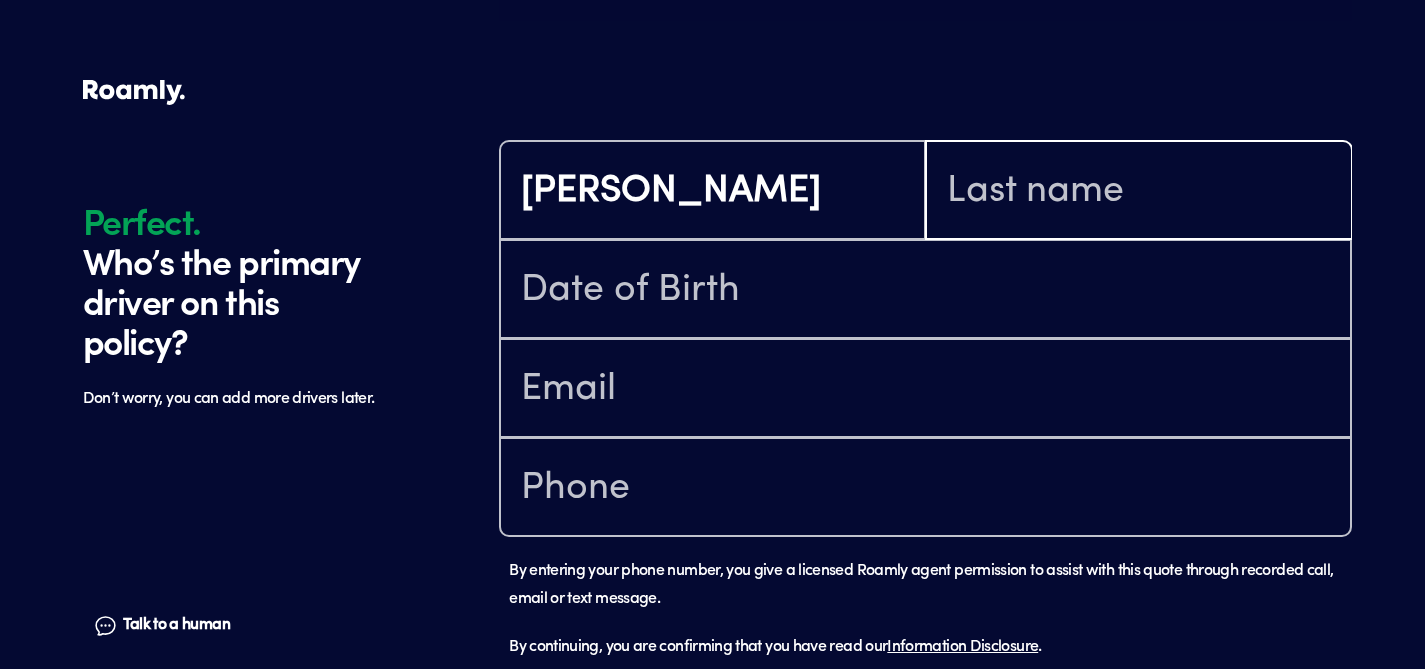 type on "[PERSON_NAME]" 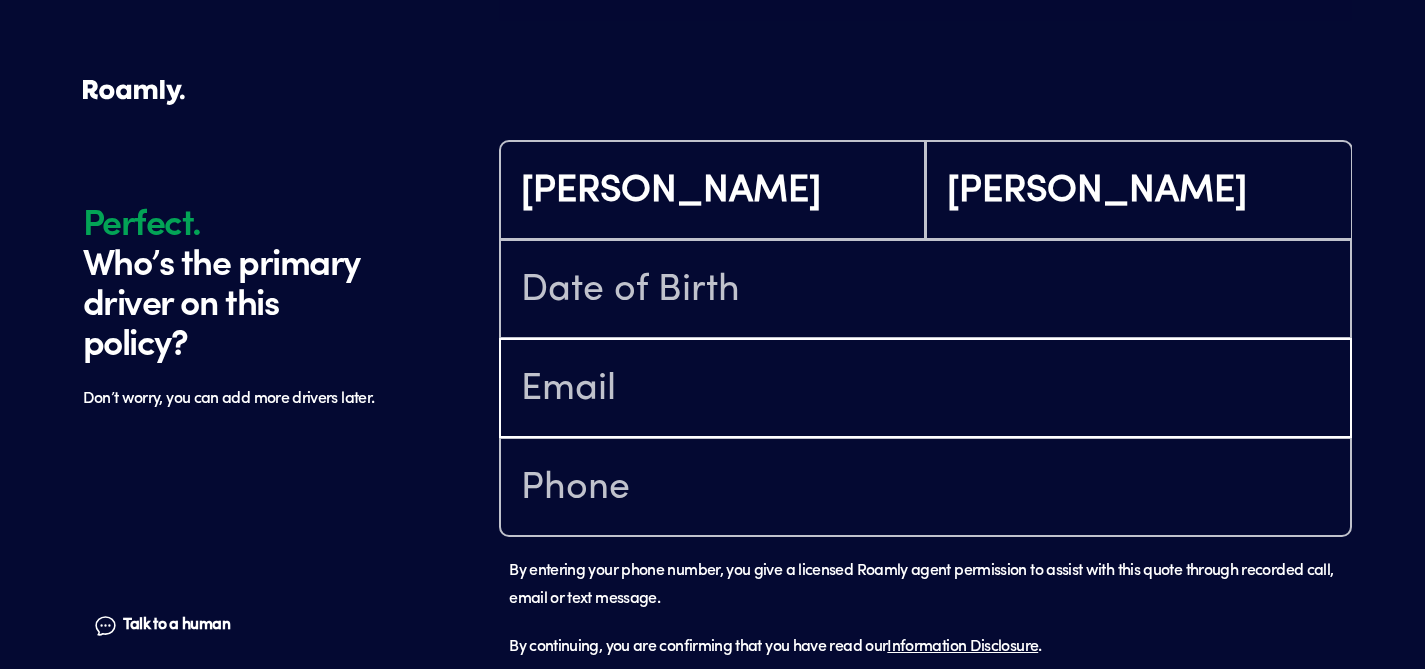 type on "[EMAIL_ADDRESS][DOMAIN_NAME]" 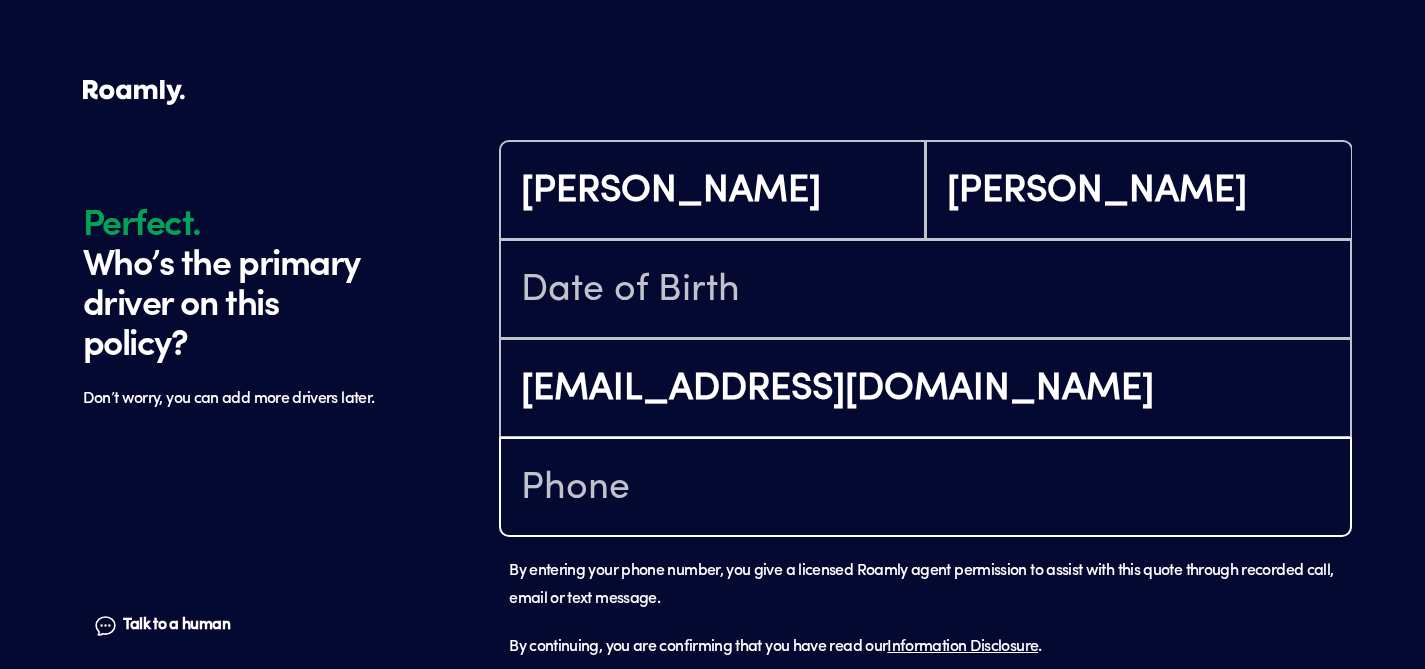 type on "[PHONE_NUMBER]" 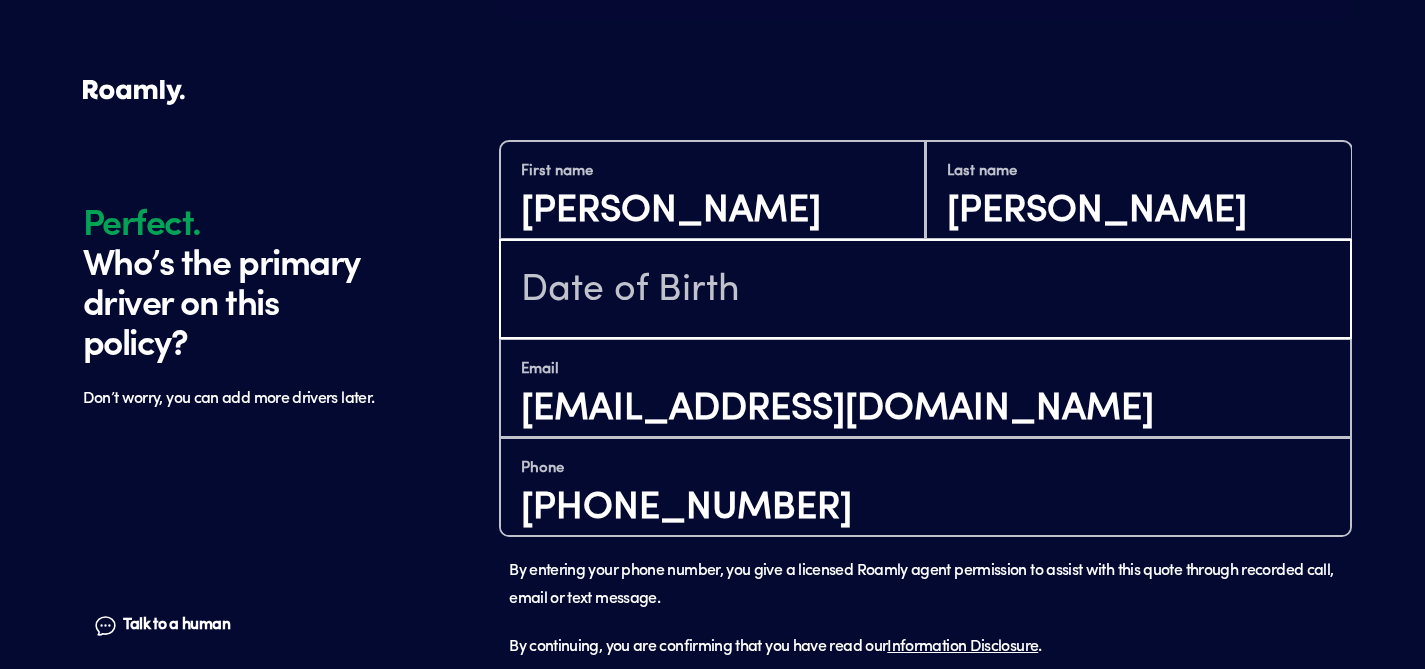 click at bounding box center (925, 291) 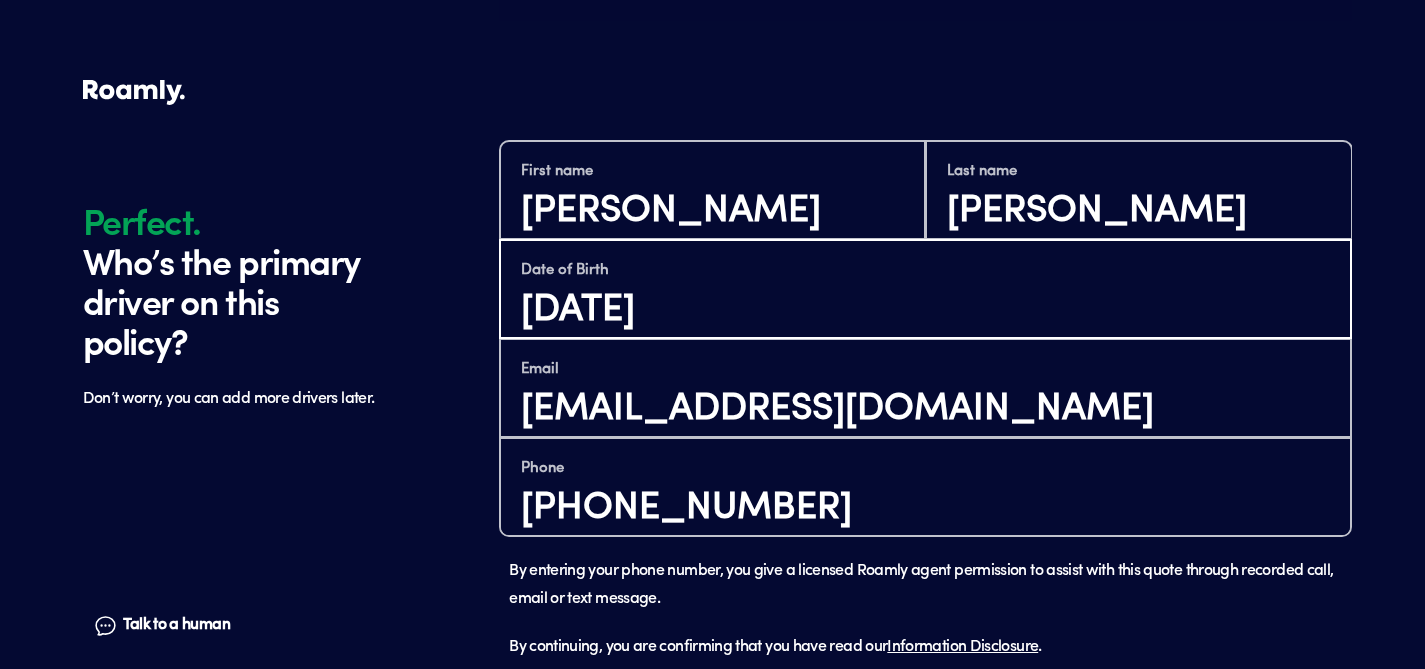 scroll, scrollTop: 1525, scrollLeft: 0, axis: vertical 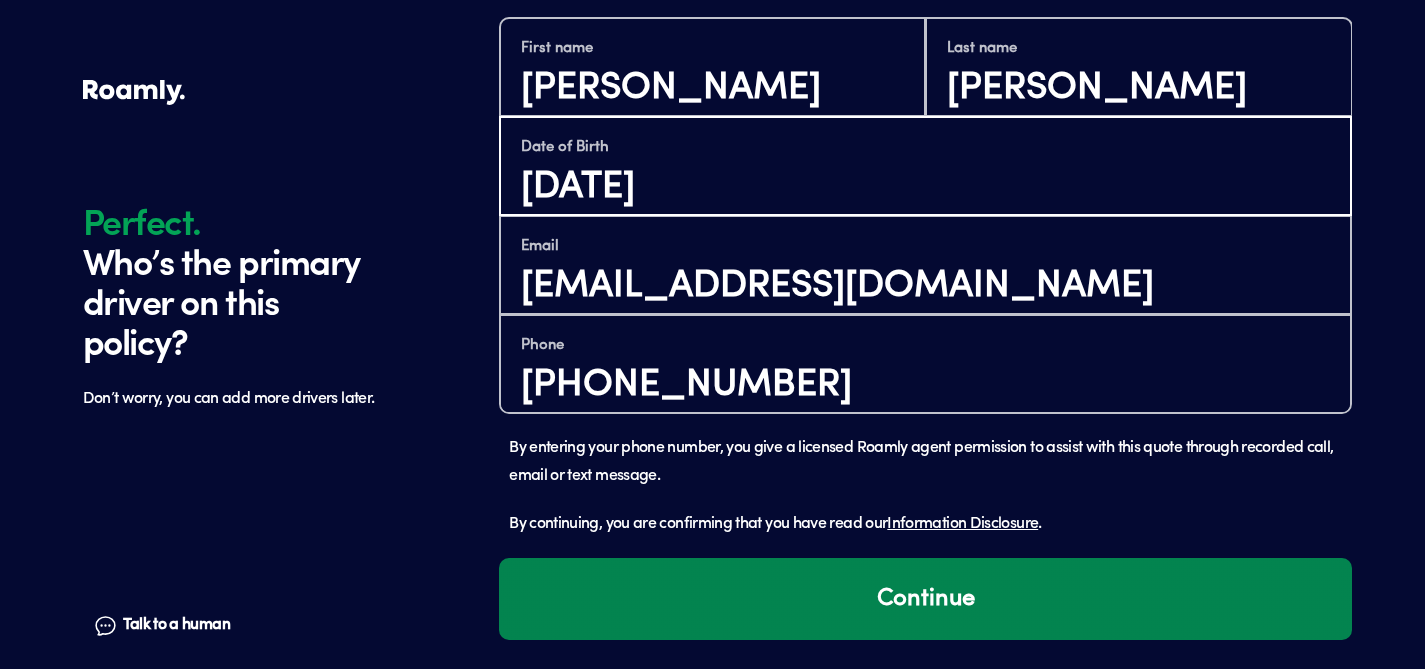 type on "[DATE]" 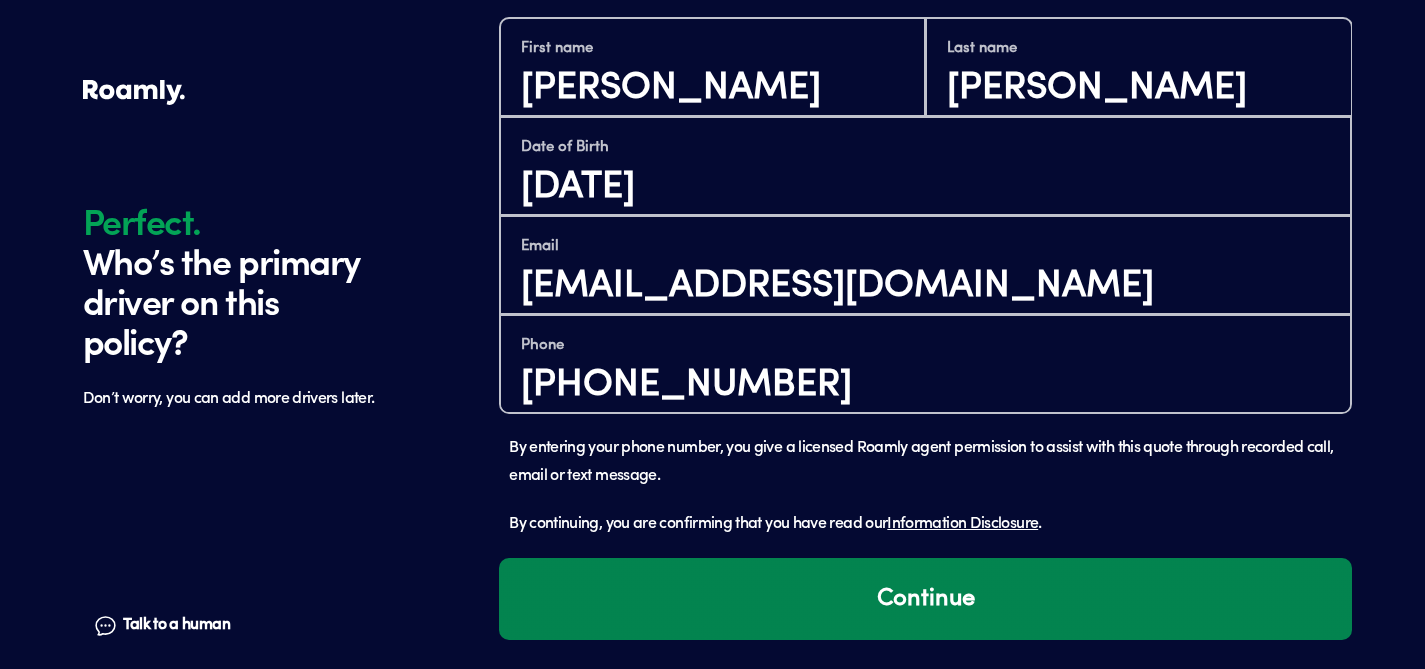 click on "Continue" at bounding box center (925, 599) 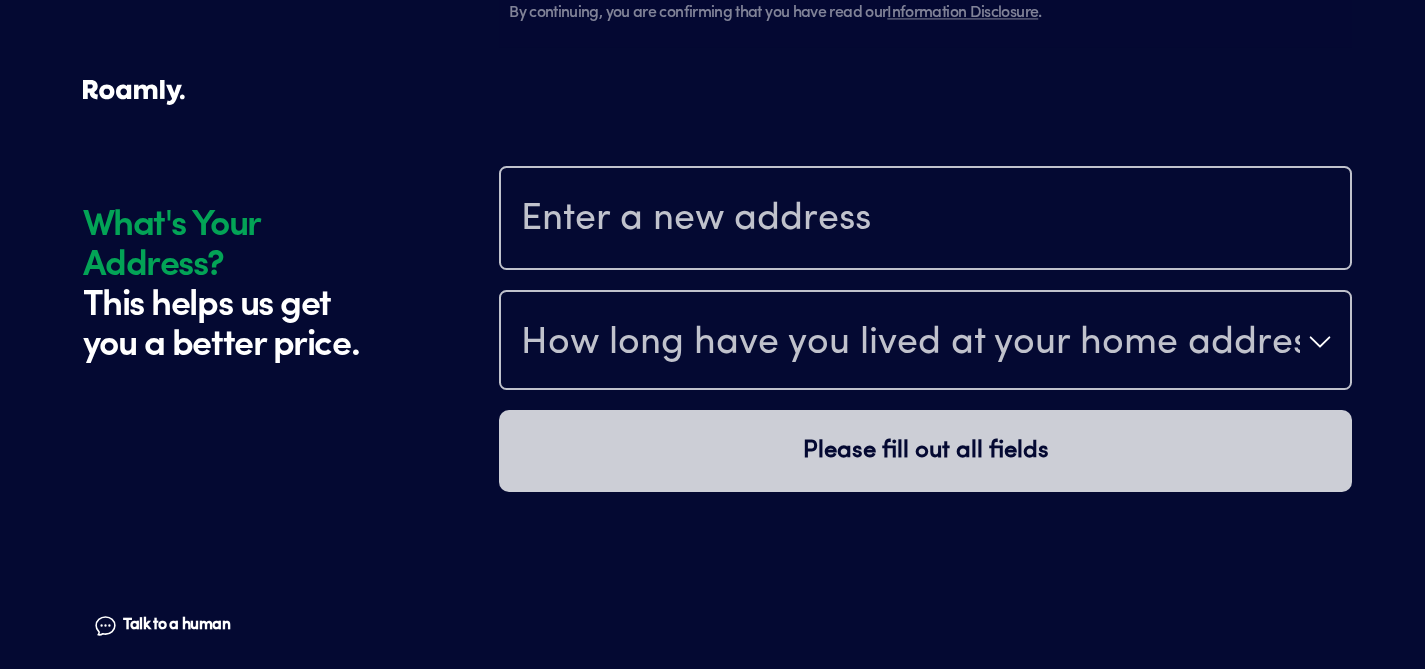 scroll, scrollTop: 2098, scrollLeft: 0, axis: vertical 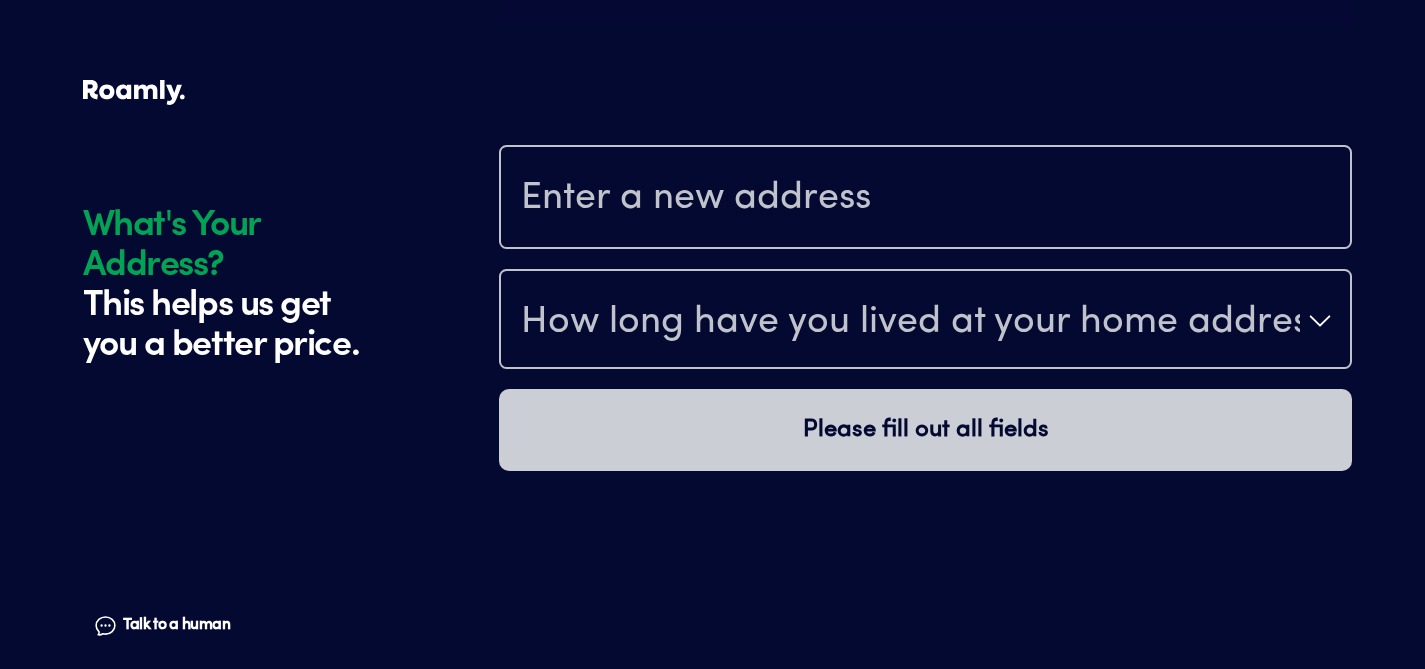 click at bounding box center [925, 199] 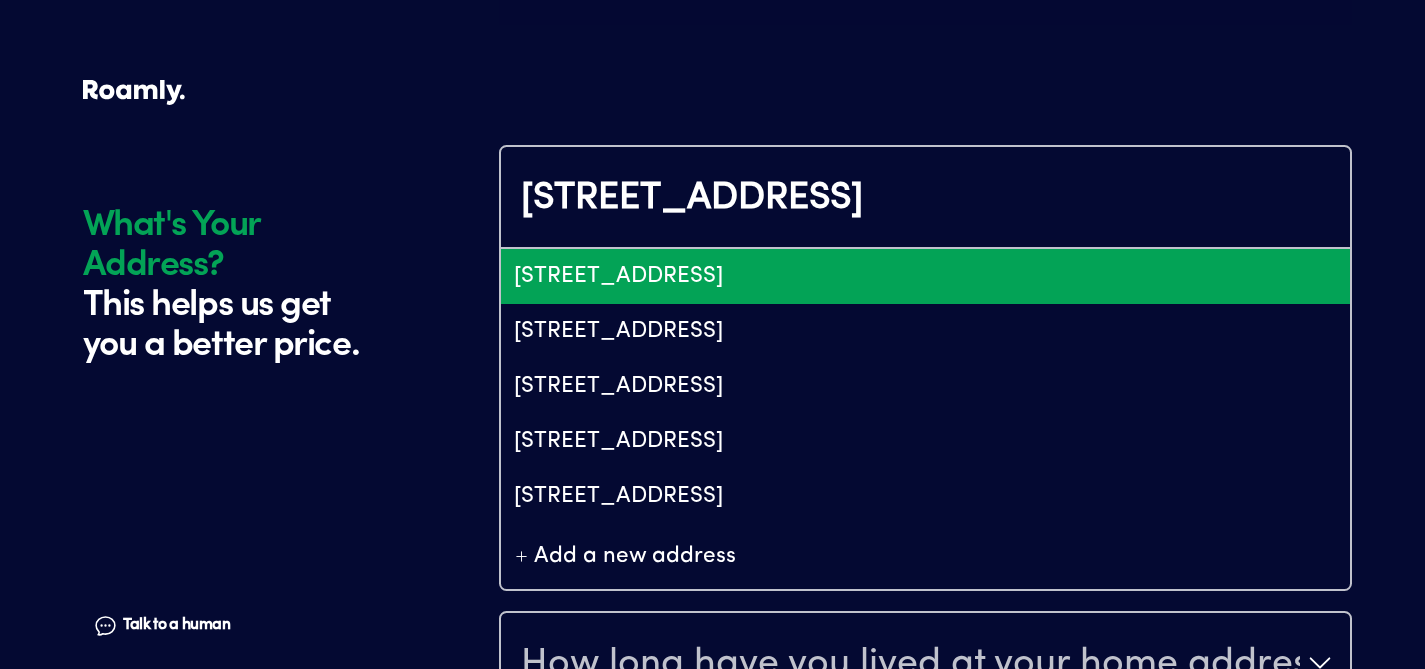 click on "[STREET_ADDRESS]" at bounding box center (925, 276) 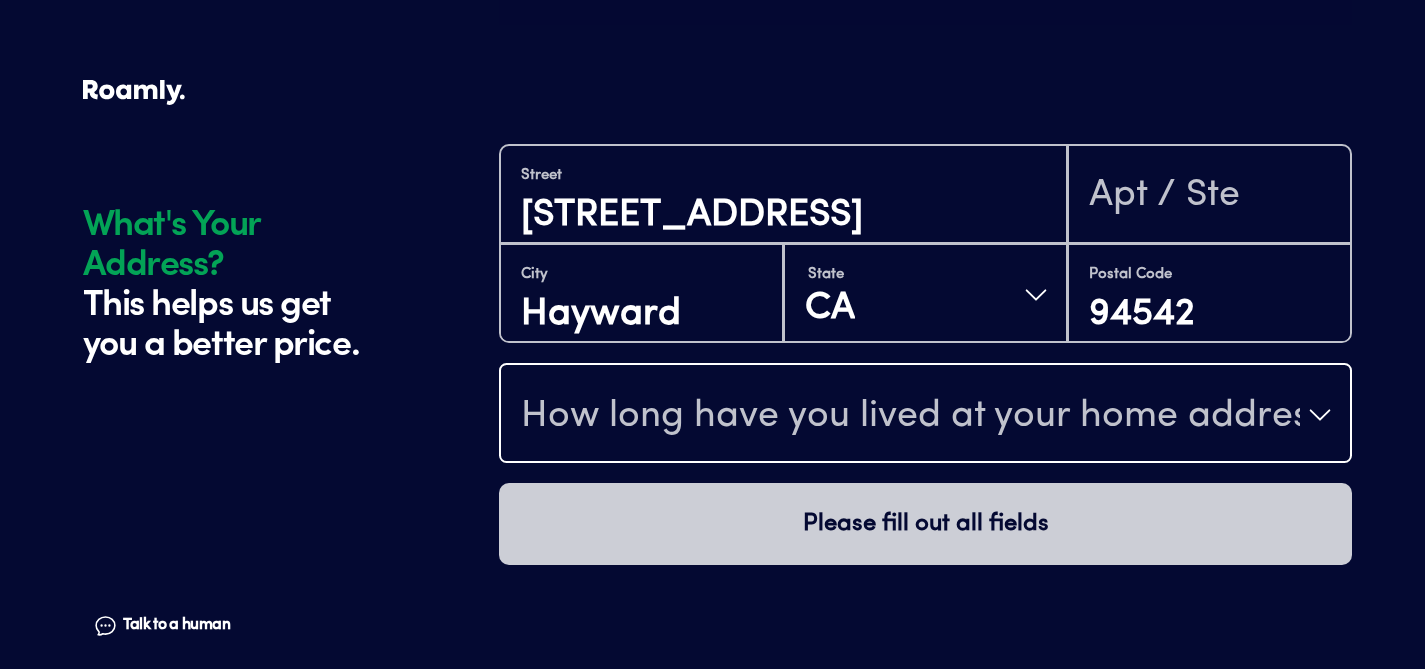 click on "How long have you lived at your home address?" at bounding box center [910, 417] 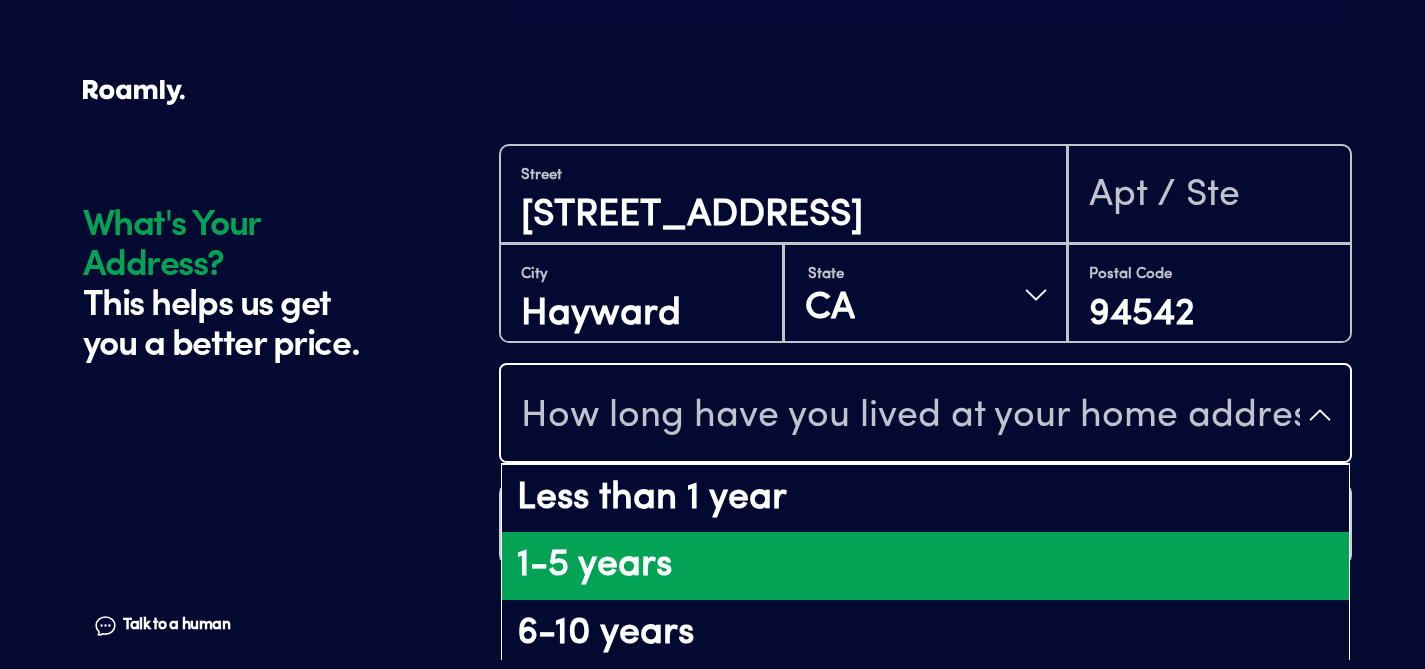 click on "1-5 years" at bounding box center (925, 566) 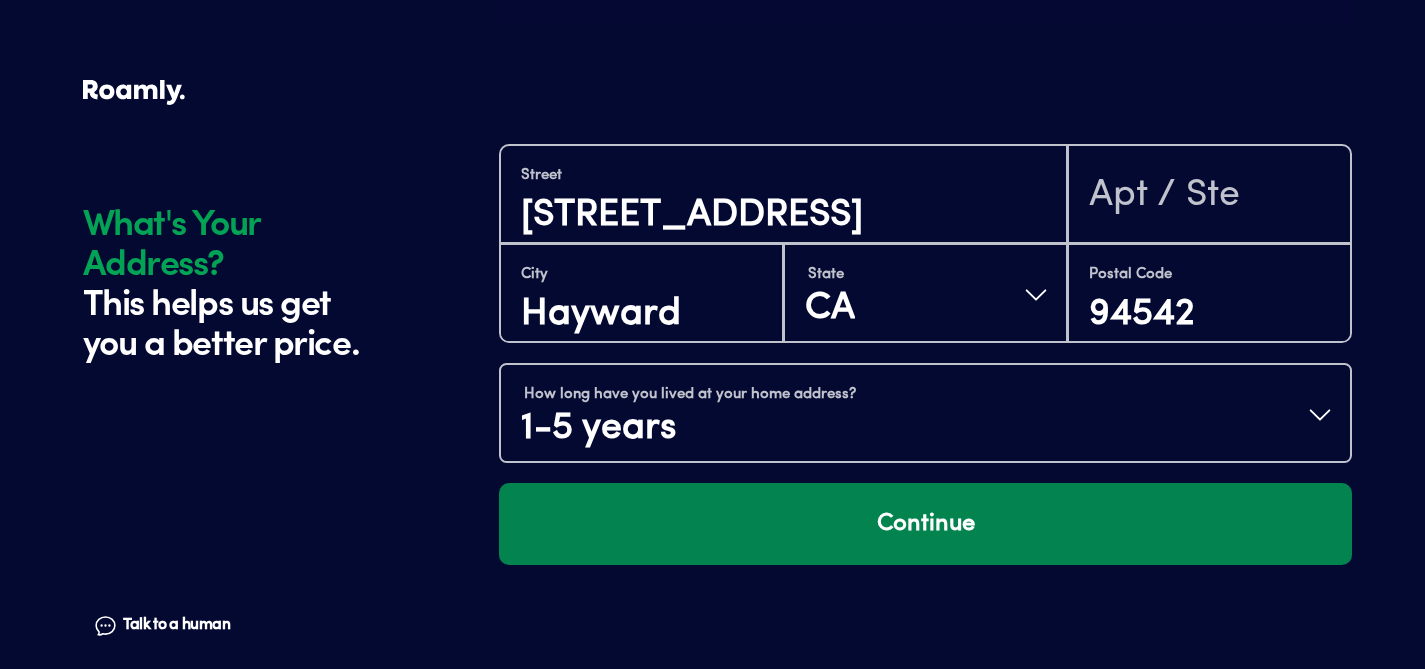 click on "Continue" at bounding box center [925, 524] 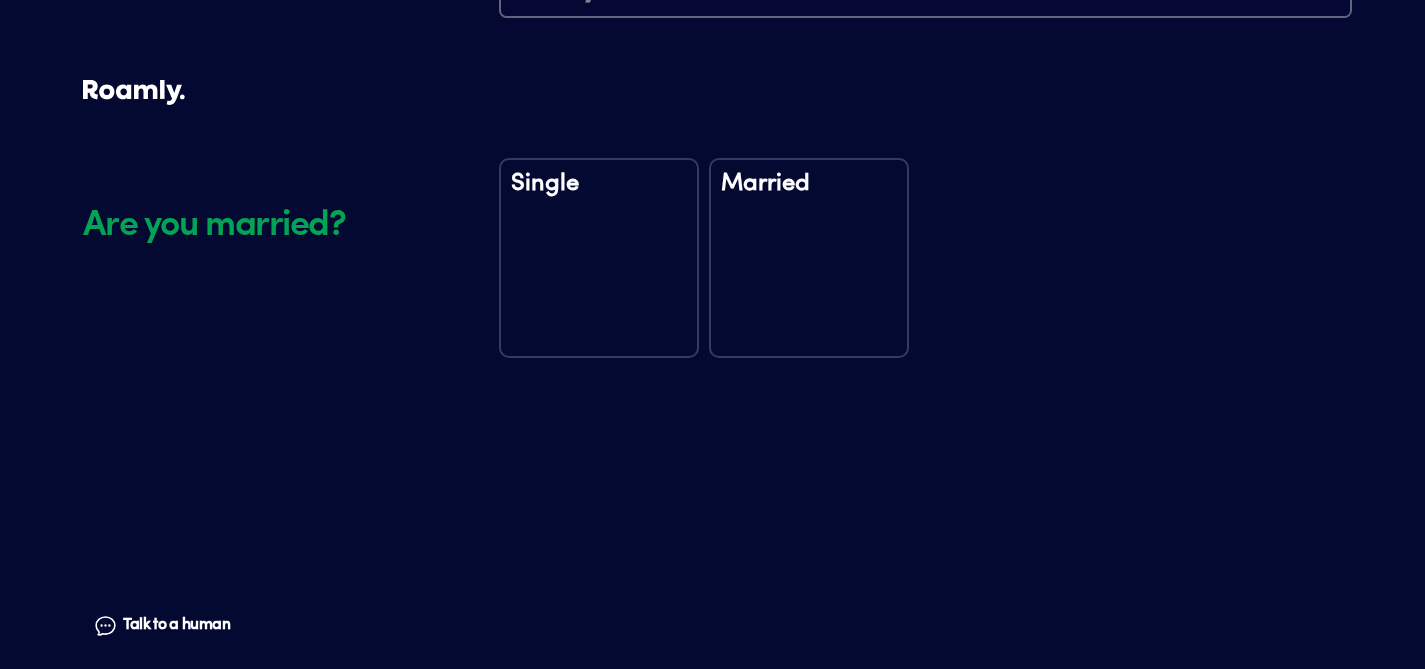 scroll, scrollTop: 2569, scrollLeft: 0, axis: vertical 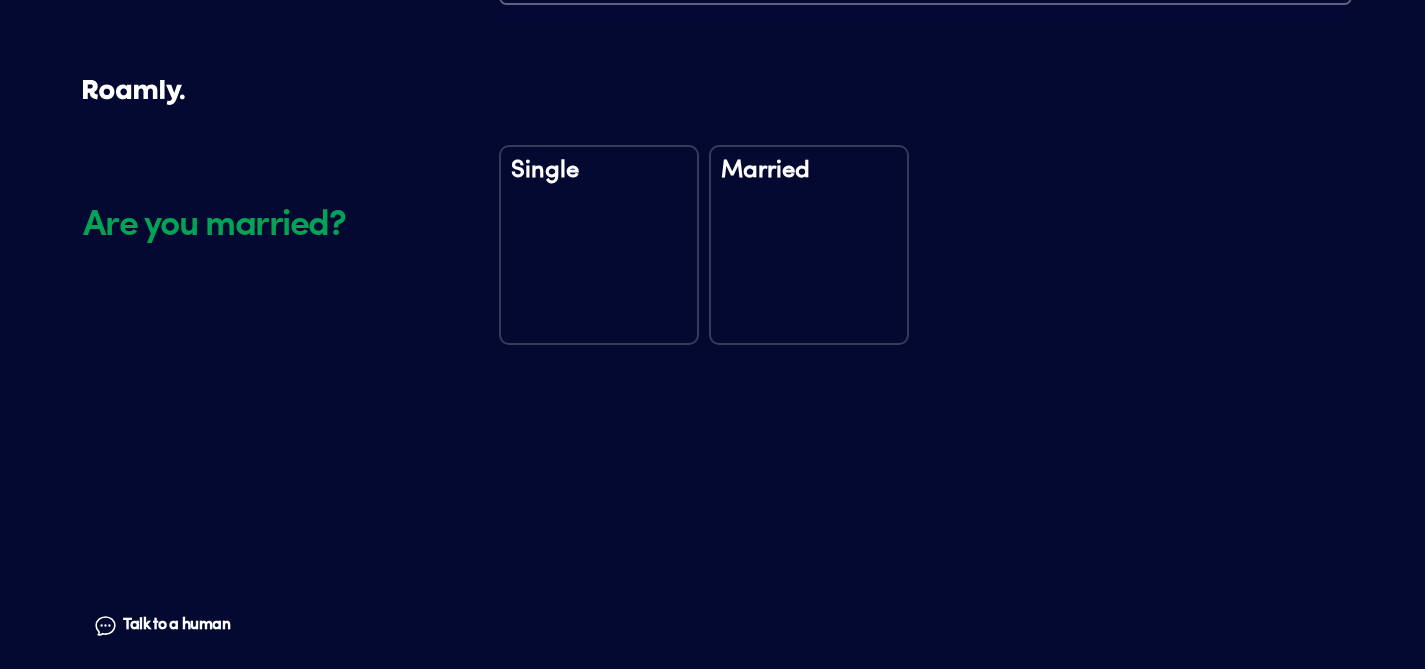 click on "Married" at bounding box center [809, 245] 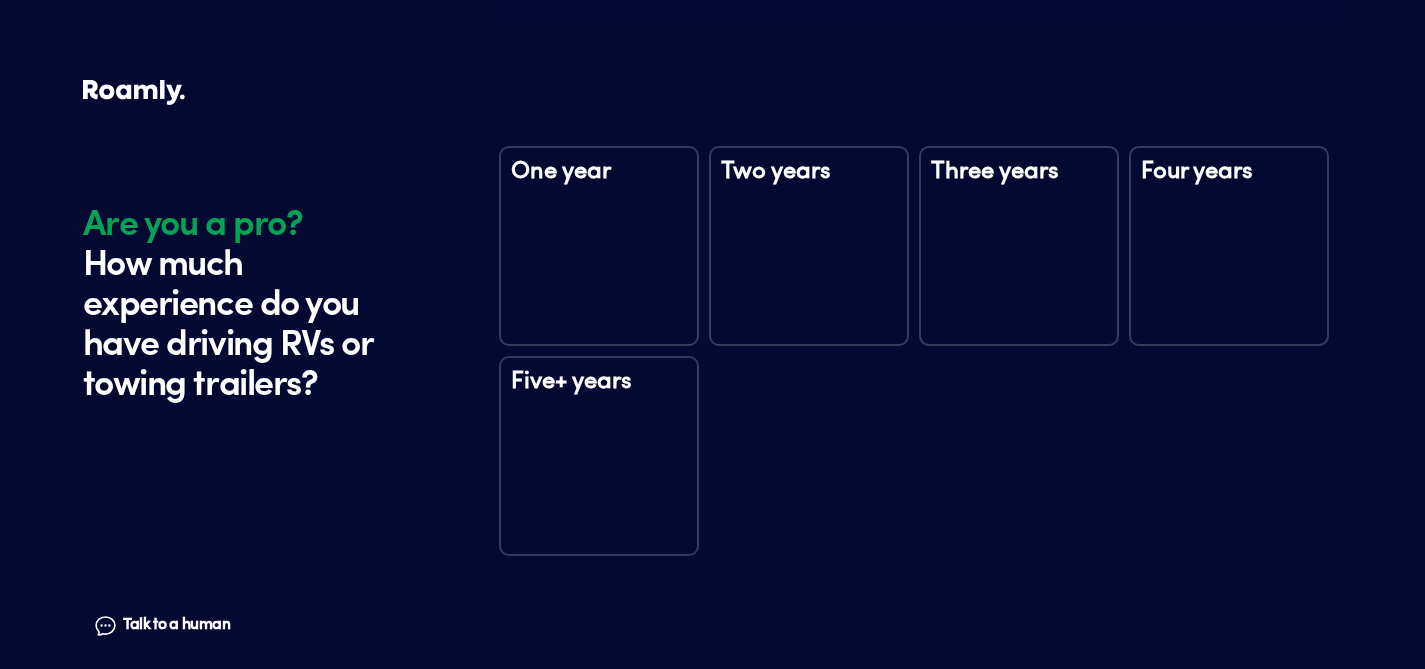 scroll, scrollTop: 2959, scrollLeft: 0, axis: vertical 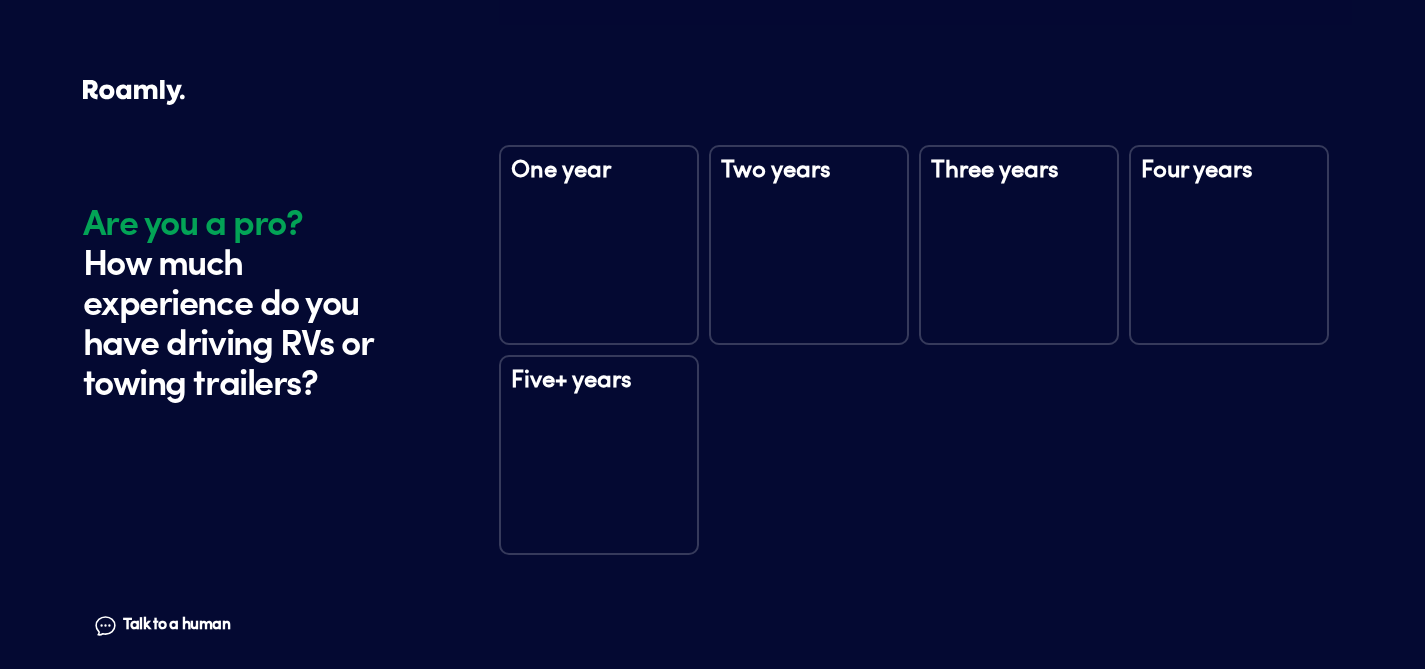 click on "Three years" at bounding box center (1019, 245) 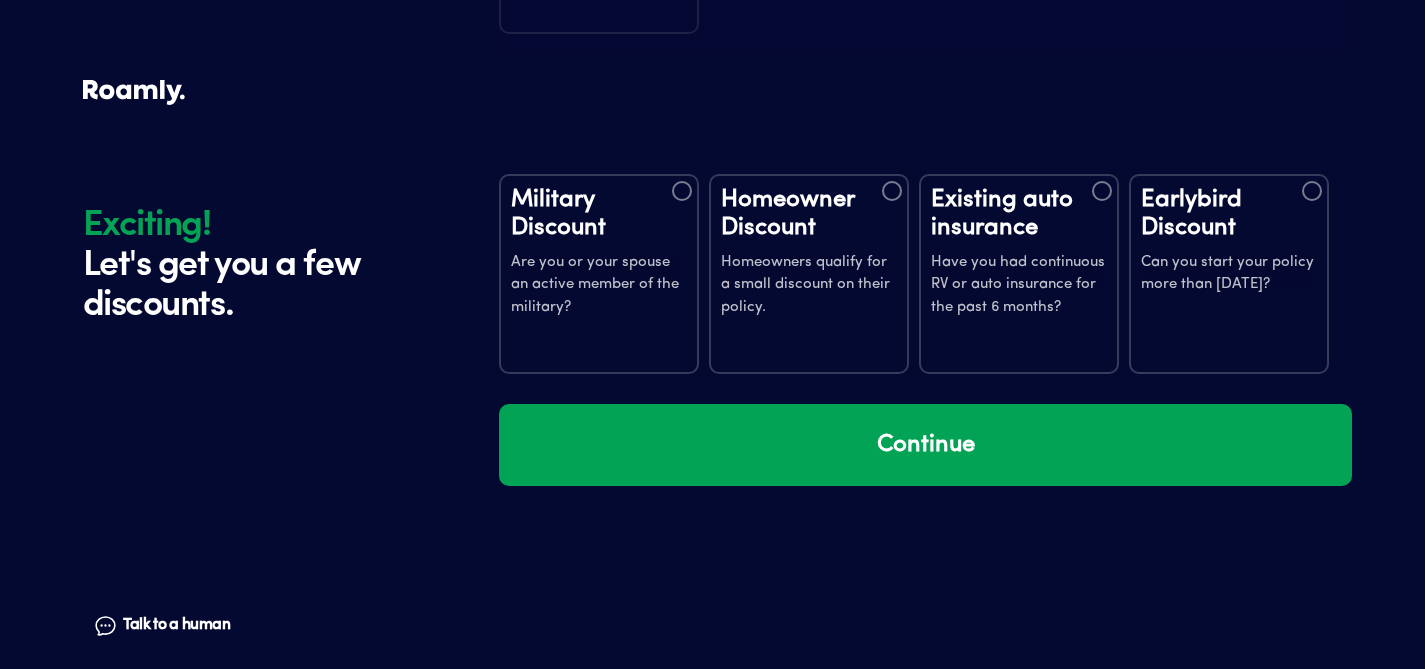 scroll, scrollTop: 3549, scrollLeft: 0, axis: vertical 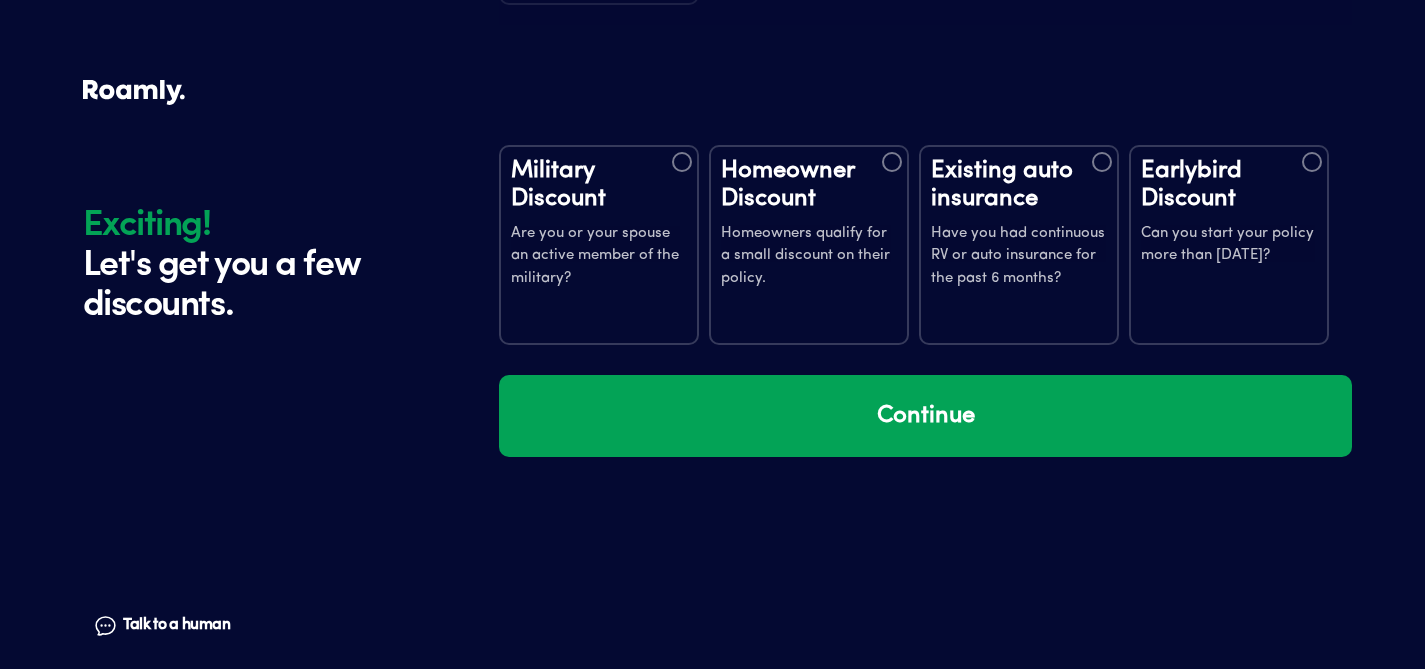 click on "Are you or your spouse an active member of the military?" at bounding box center [599, 257] 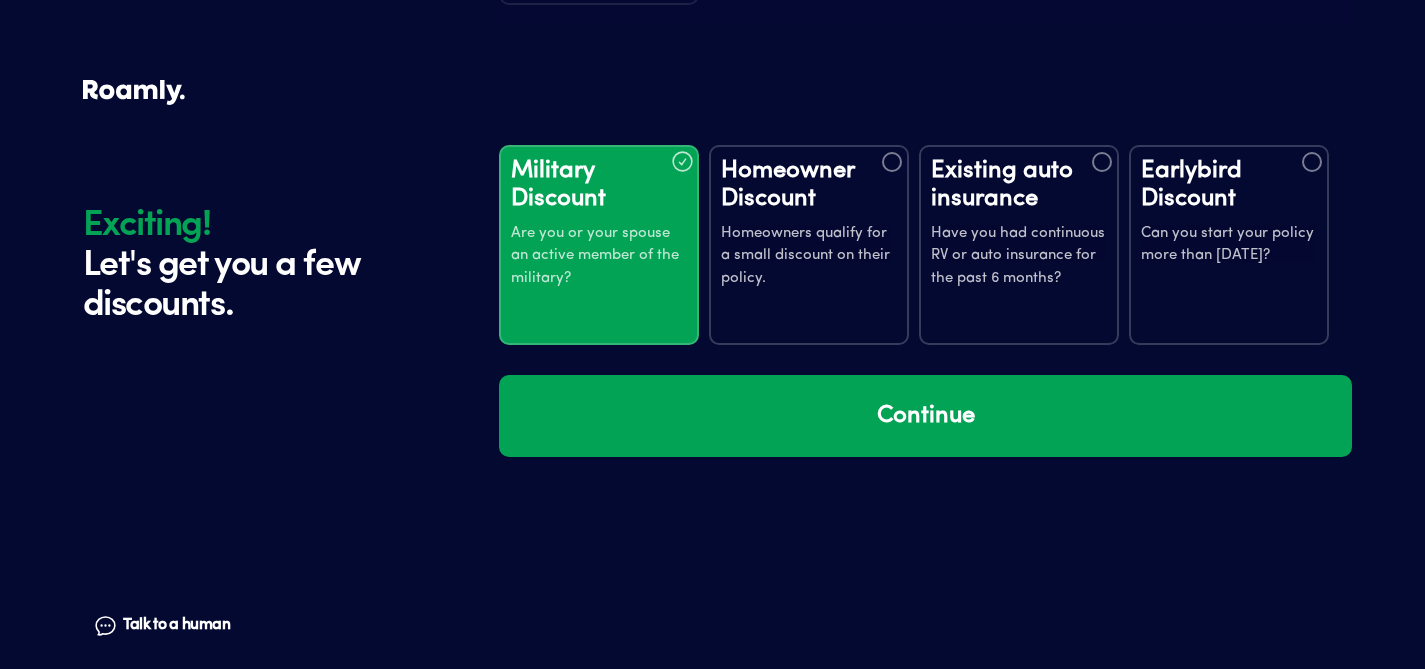 click on "Homeowners qualify for a small discount on their policy." at bounding box center [809, 257] 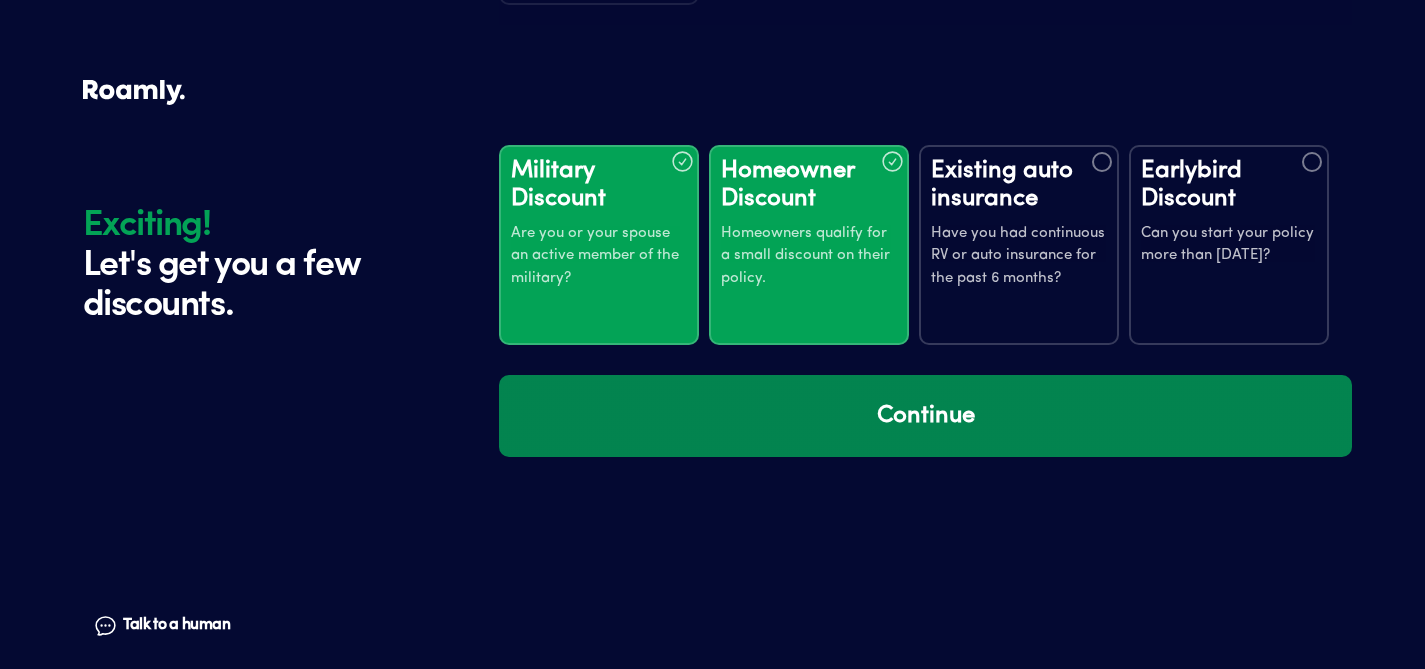 click on "Continue" at bounding box center (925, 416) 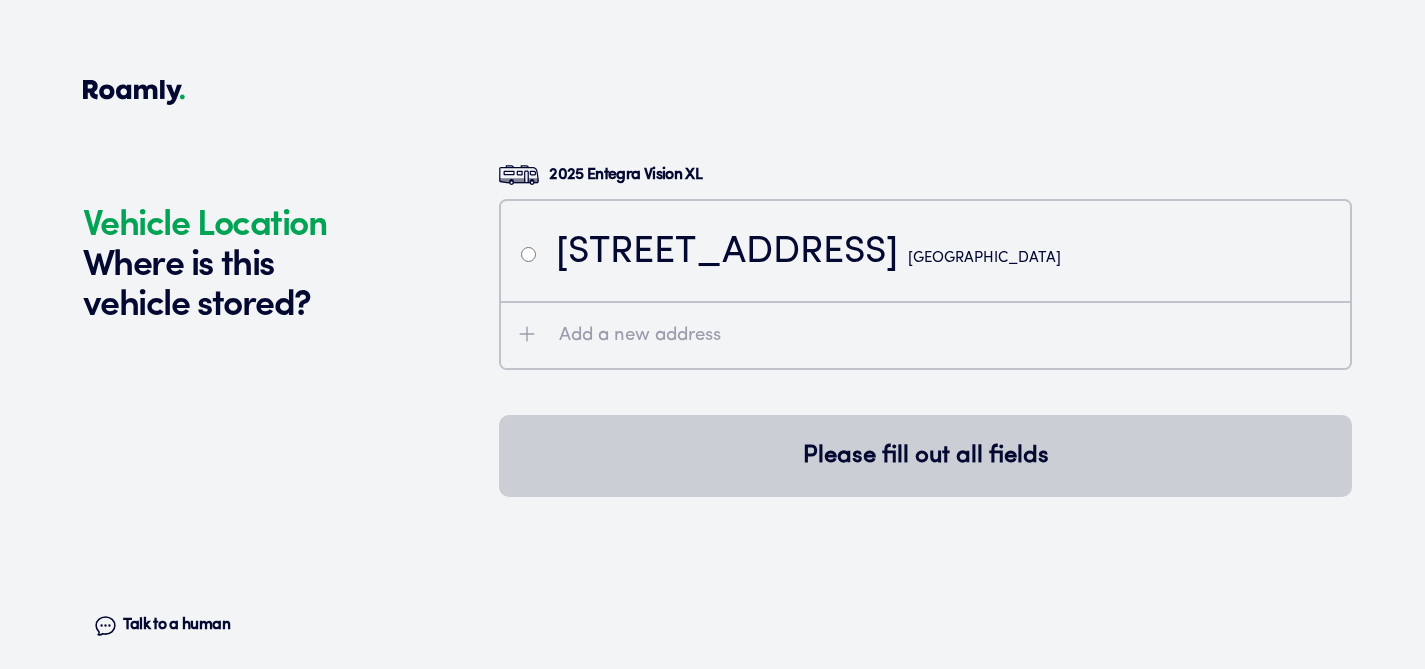 scroll, scrollTop: 3939, scrollLeft: 0, axis: vertical 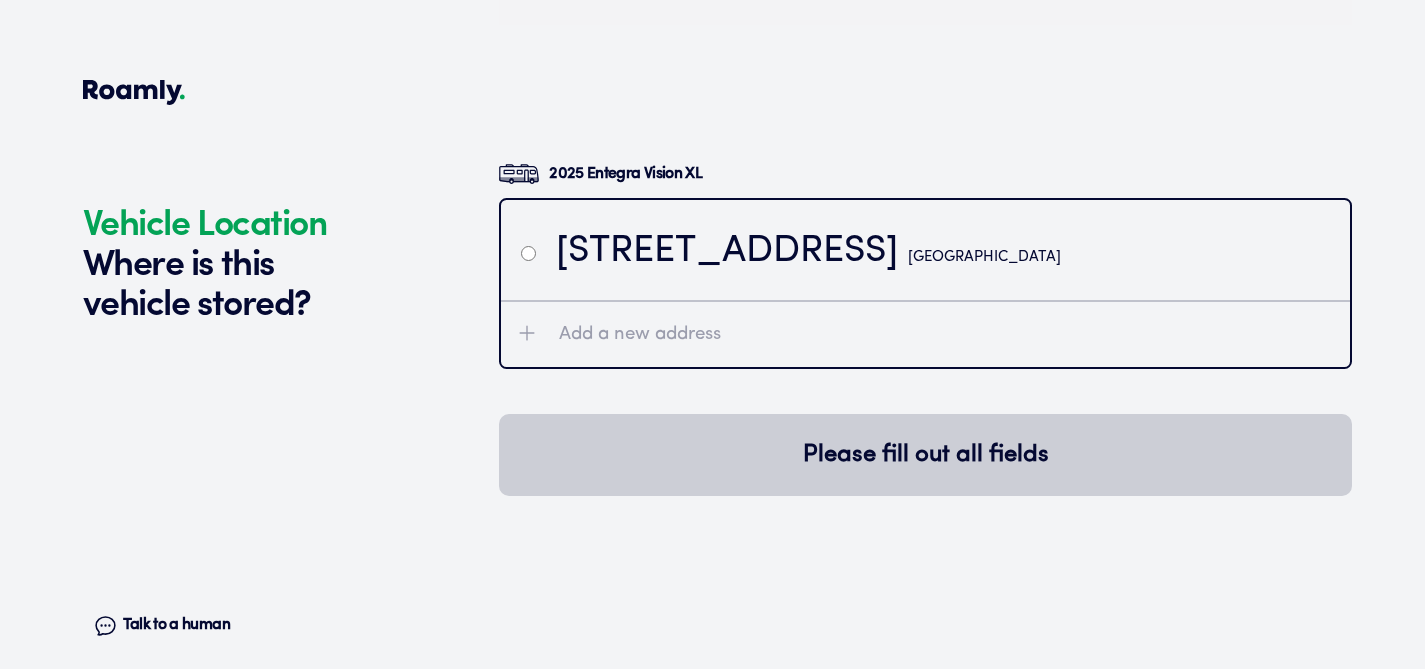 click on "[GEOGRAPHIC_DATA]" at bounding box center (984, 257) 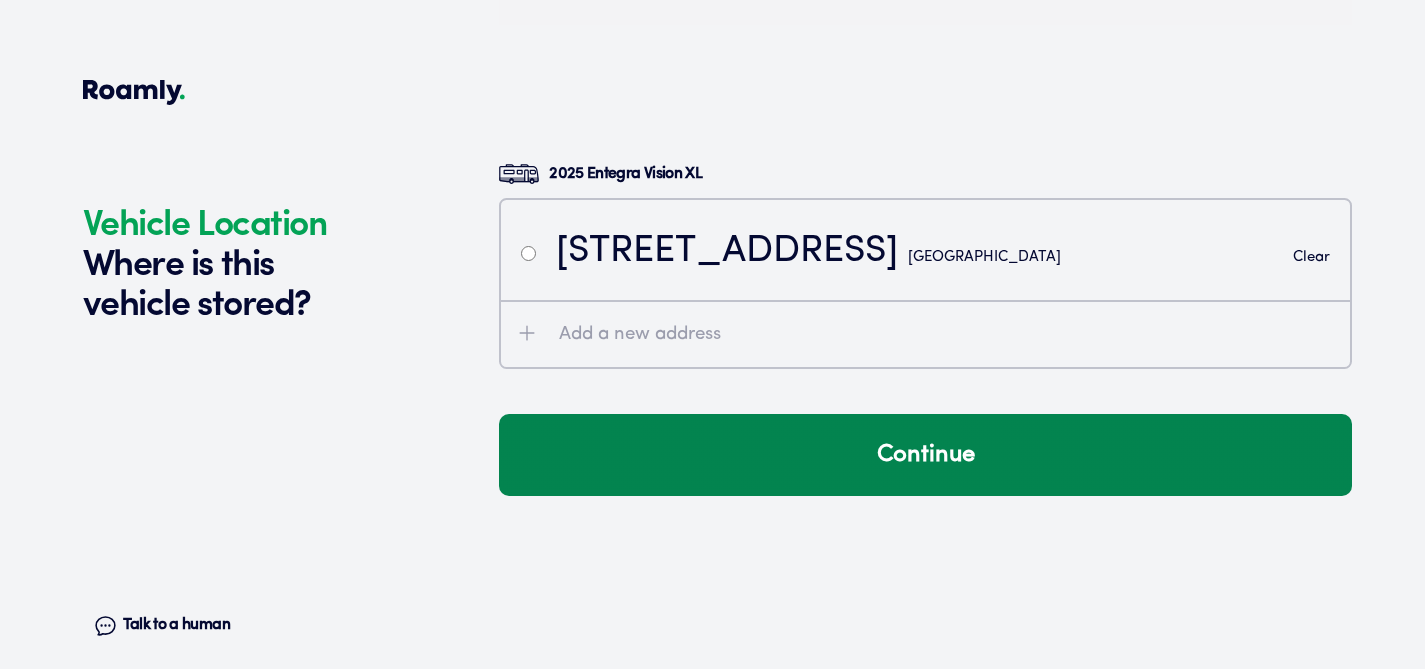 click on "Continue" at bounding box center [925, 455] 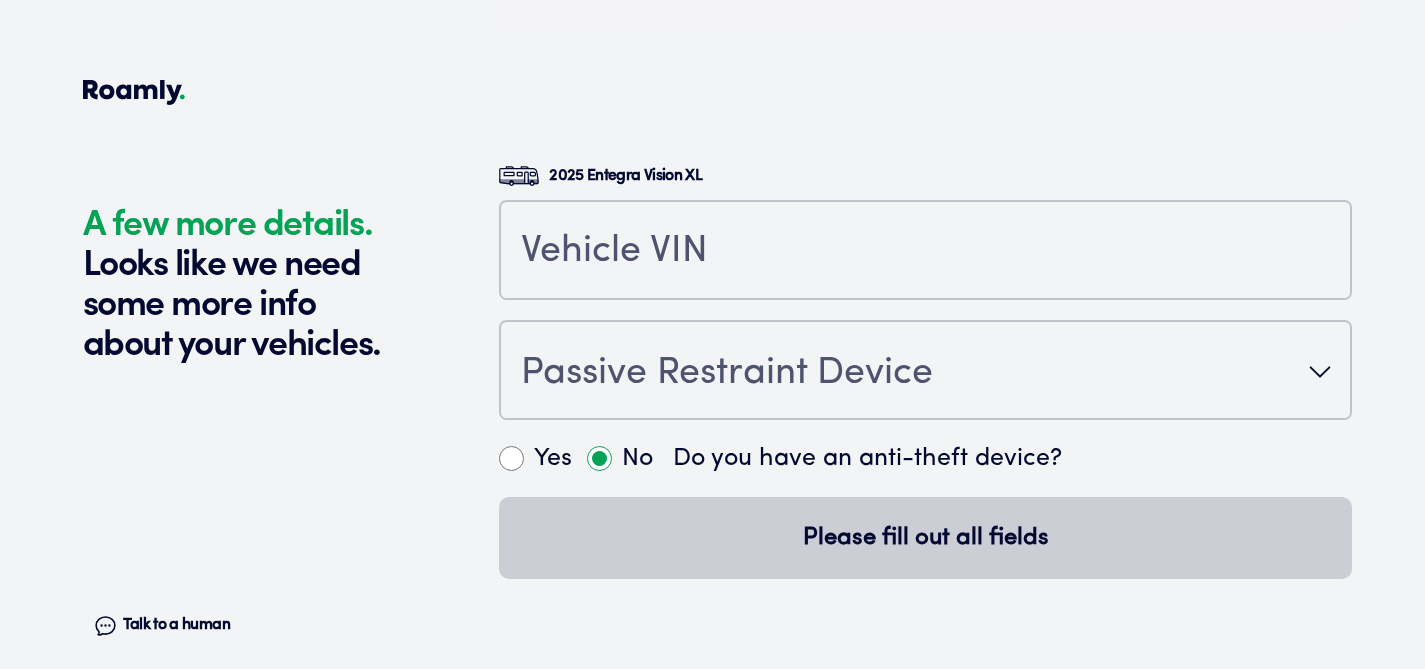 scroll, scrollTop: 4378, scrollLeft: 0, axis: vertical 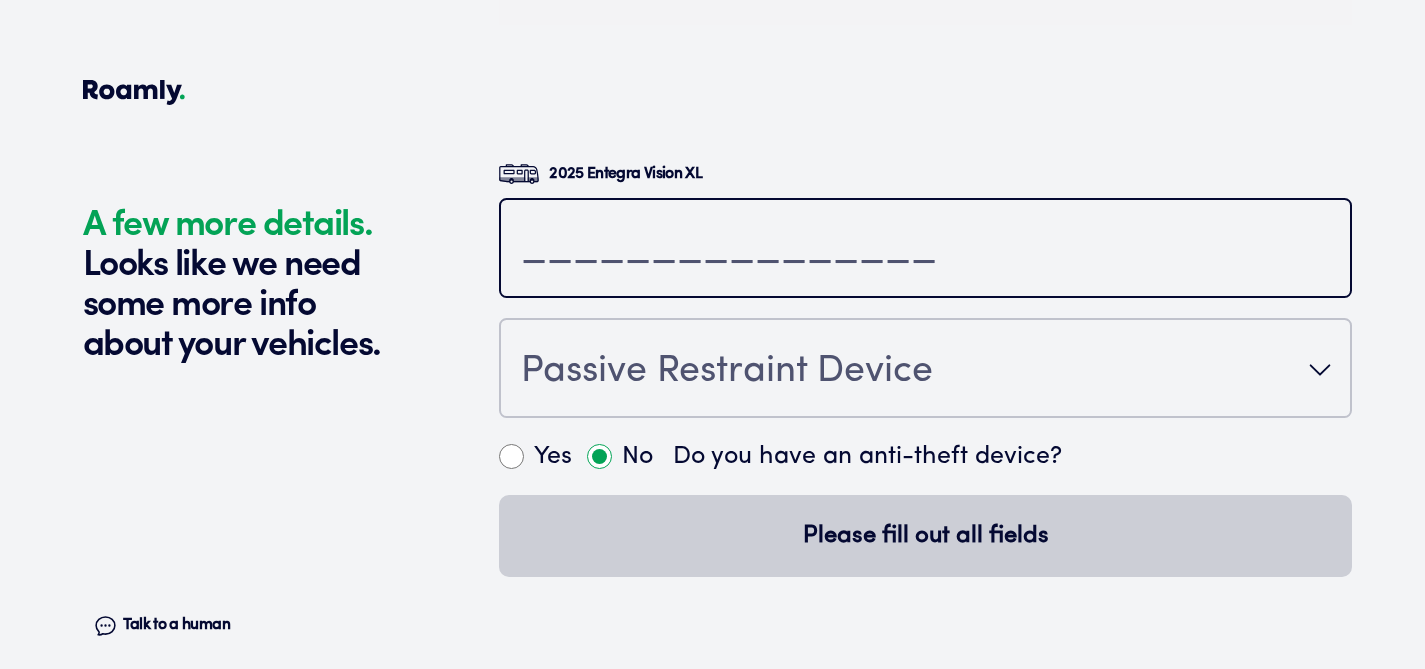 click at bounding box center [925, 250] 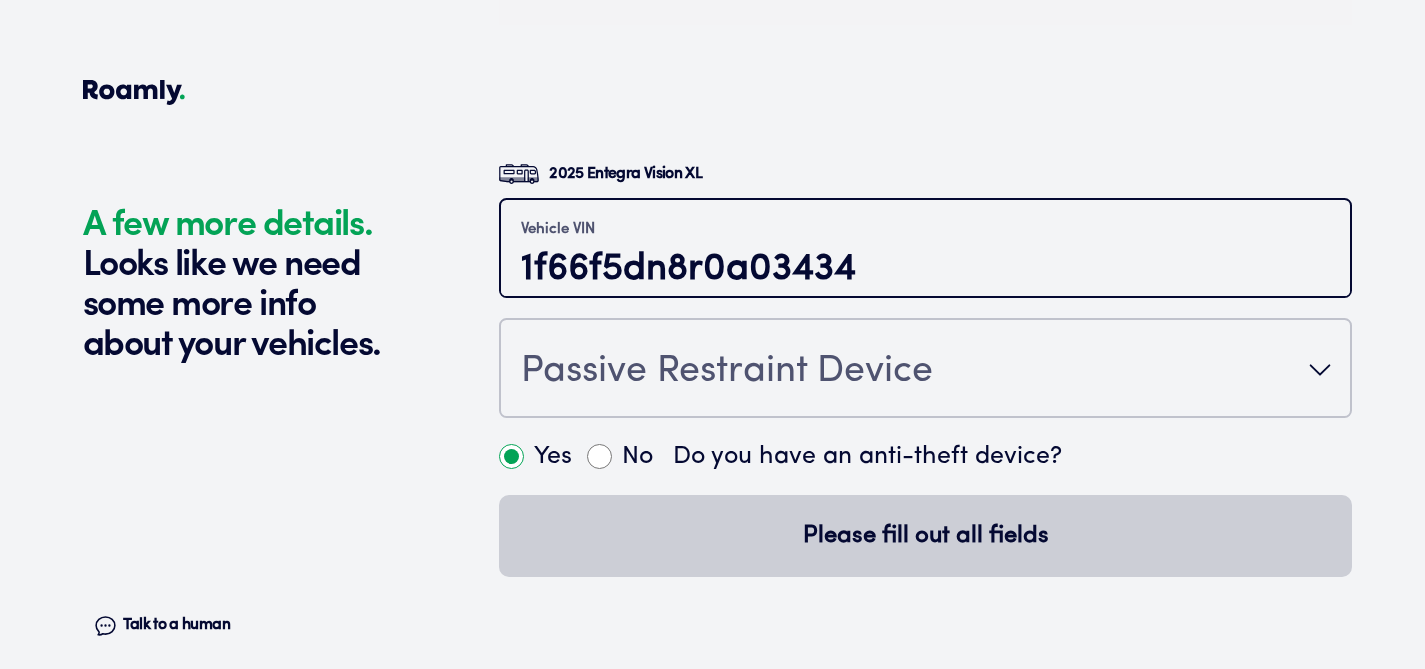 type on "1f66f5dn8r0a03434" 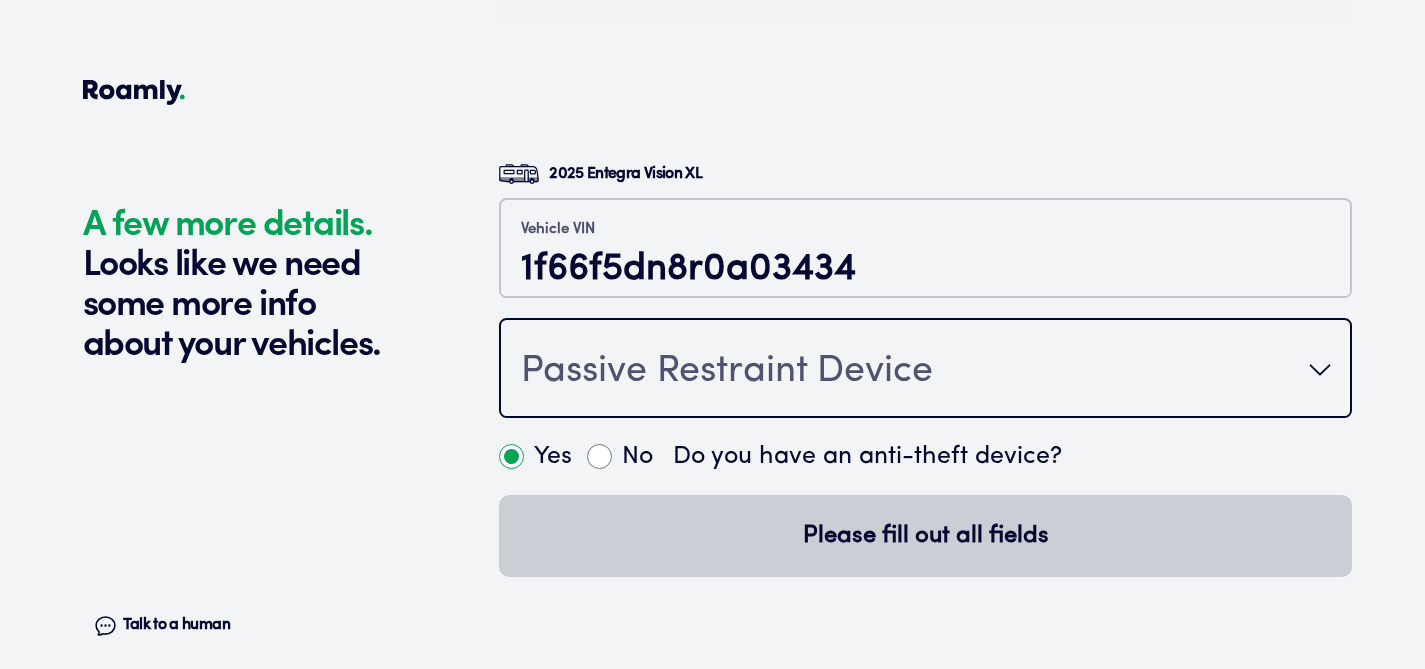 click on "Passive Restraint Device" at bounding box center (727, 372) 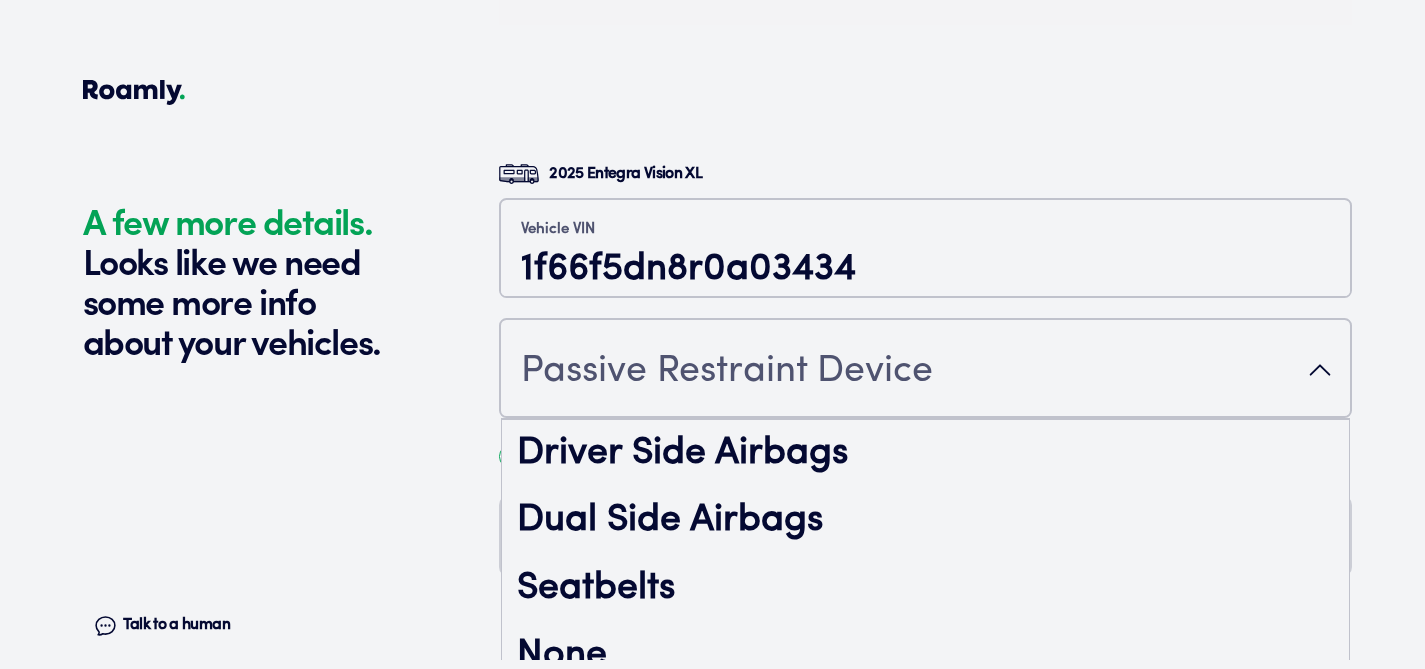 scroll, scrollTop: 31, scrollLeft: 0, axis: vertical 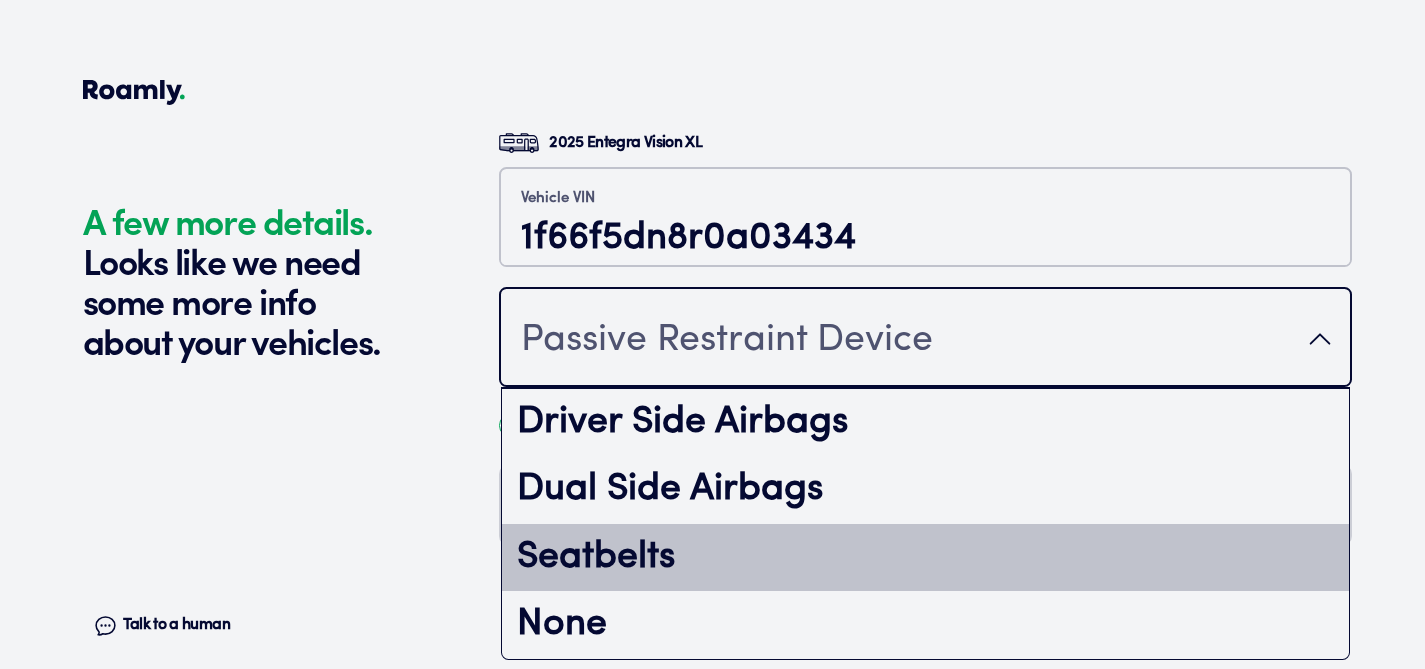 click on "Seatbelts" at bounding box center [925, 558] 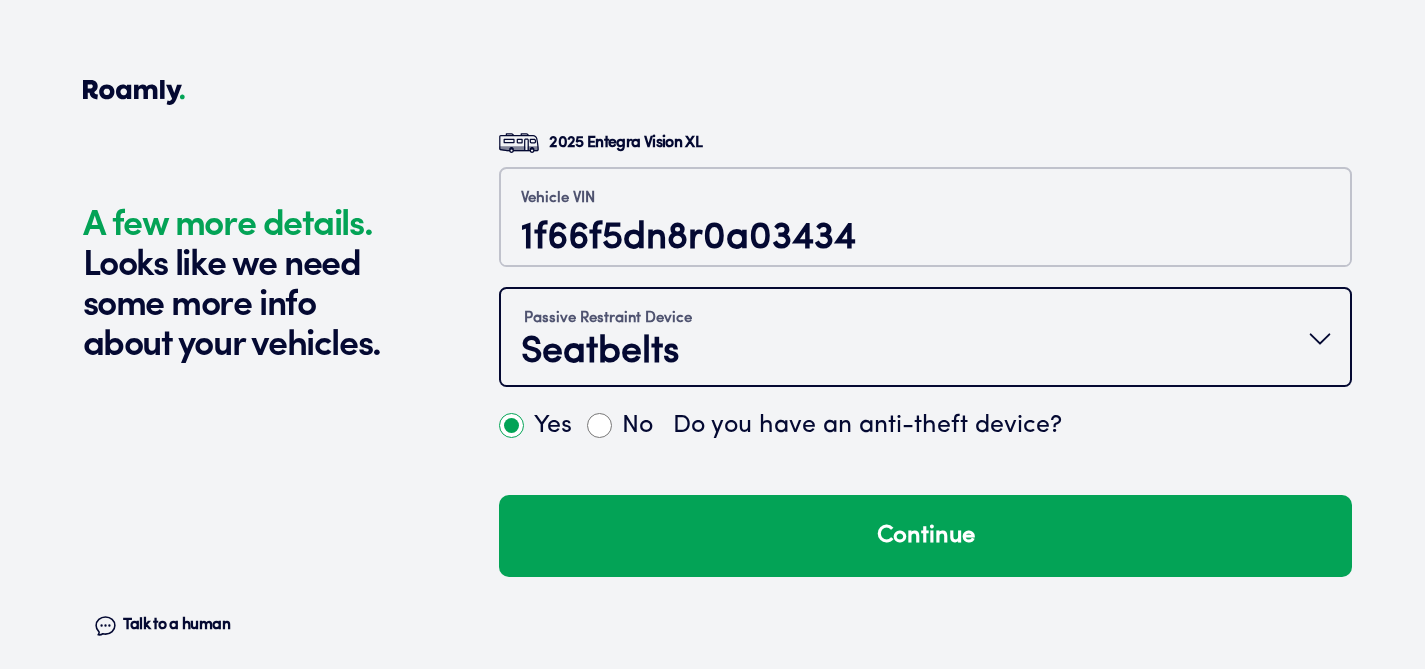 scroll, scrollTop: 0, scrollLeft: 0, axis: both 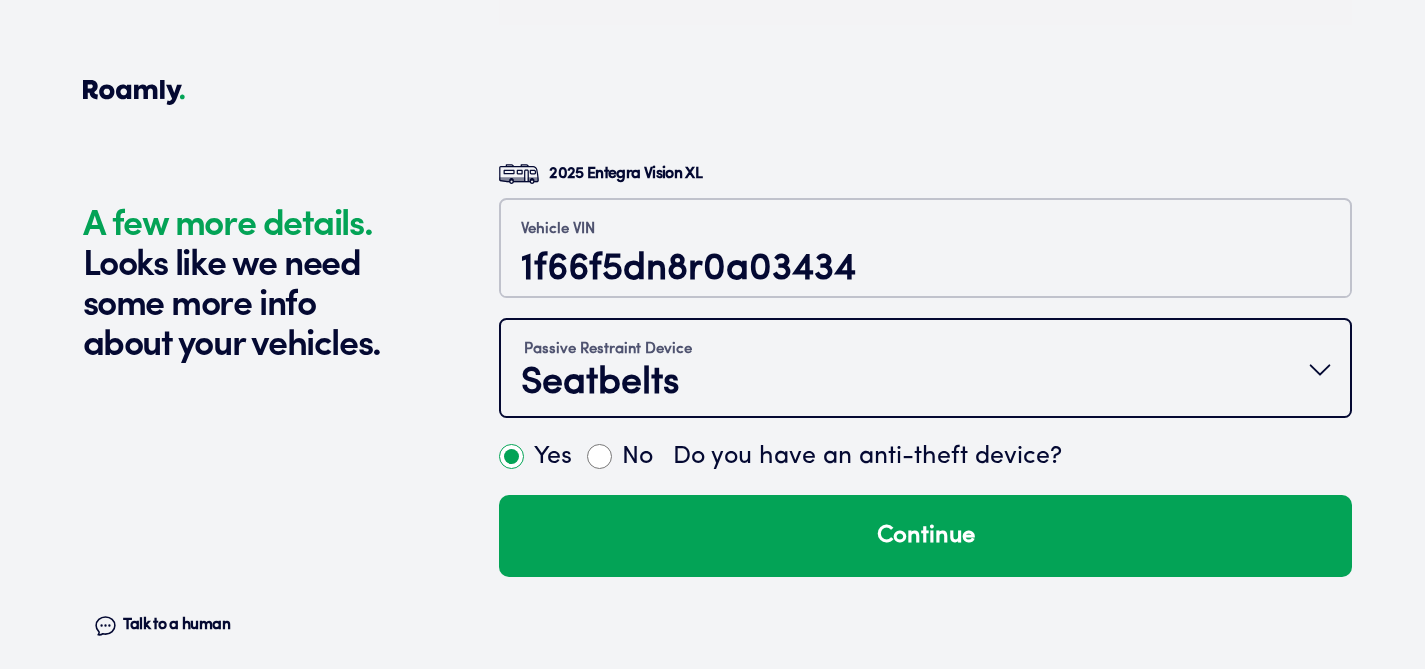 click on "Passive Restraint Device Seatbelts" at bounding box center [925, 370] 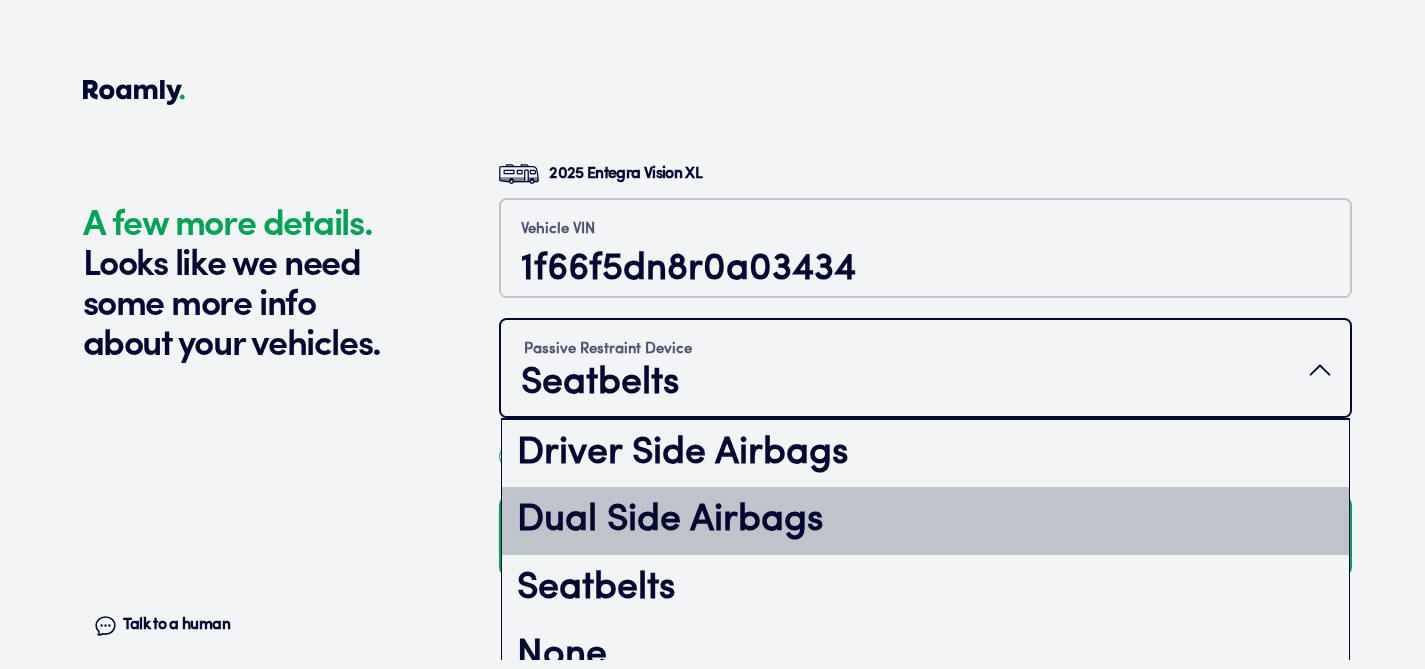 click on "Dual Side Airbags" at bounding box center (925, 521) 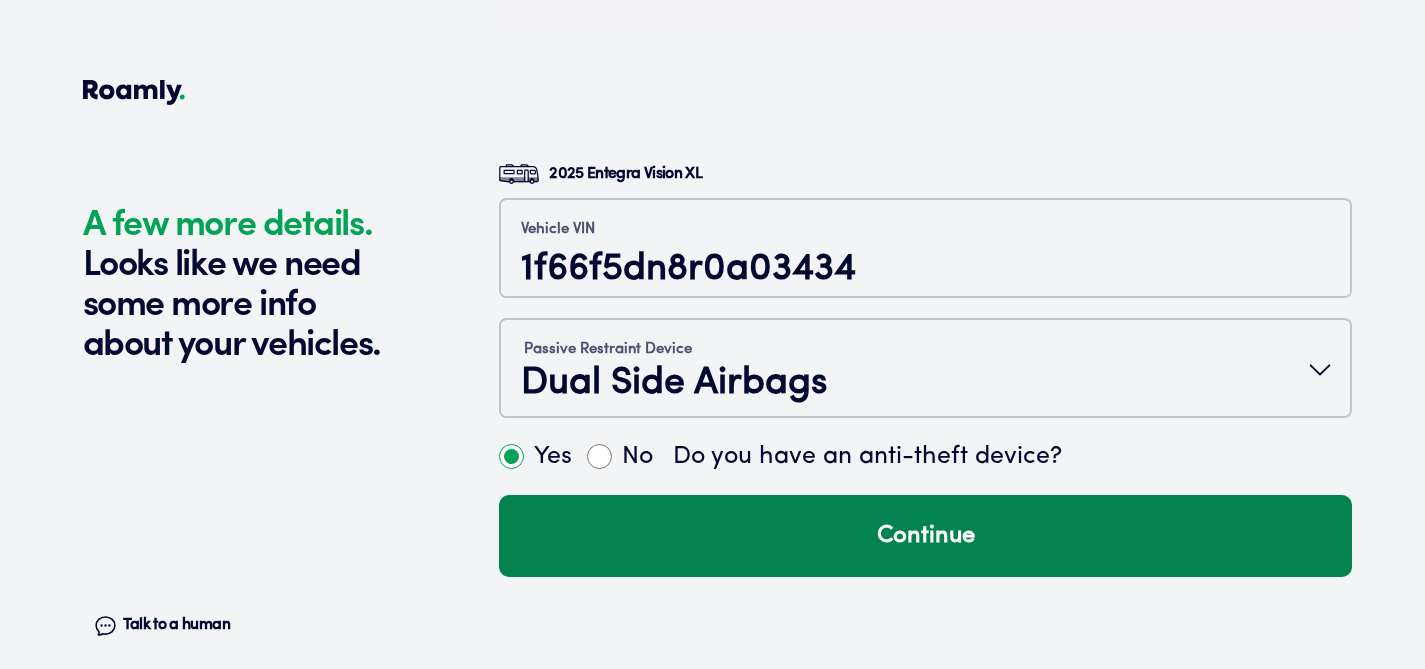 click on "Continue" at bounding box center [925, 536] 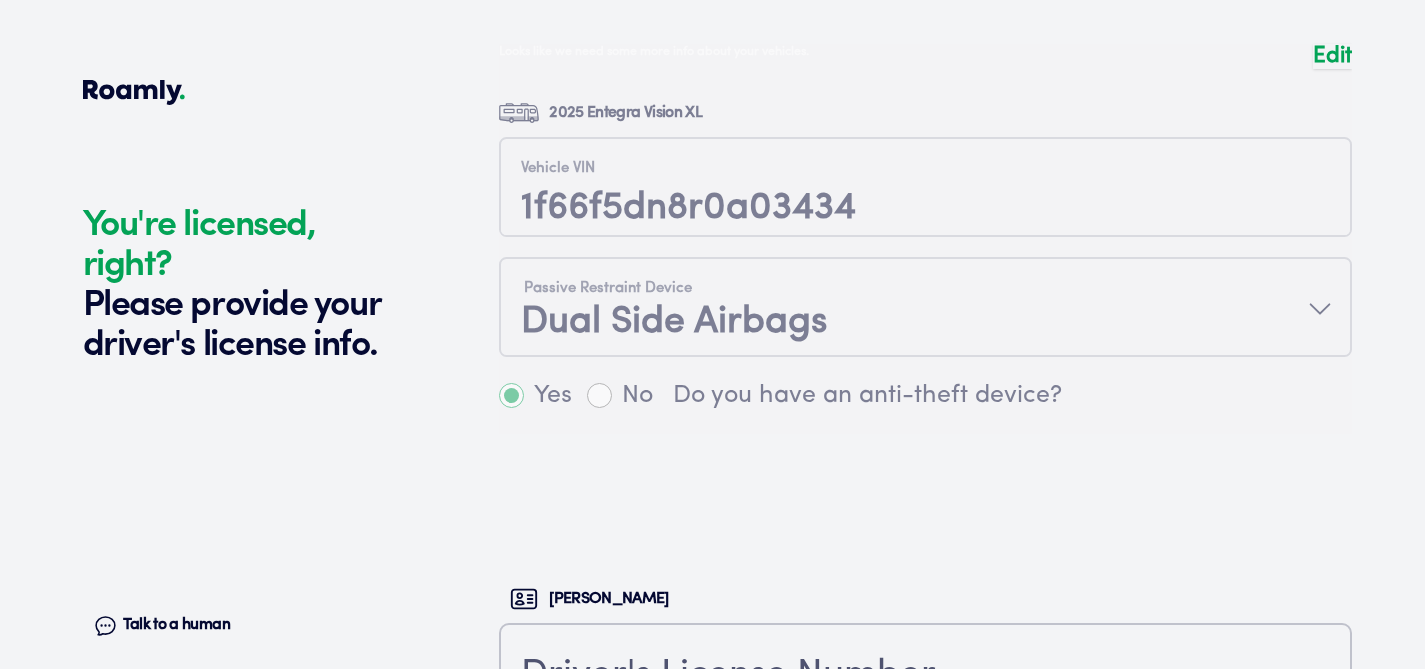scroll, scrollTop: 4761, scrollLeft: 0, axis: vertical 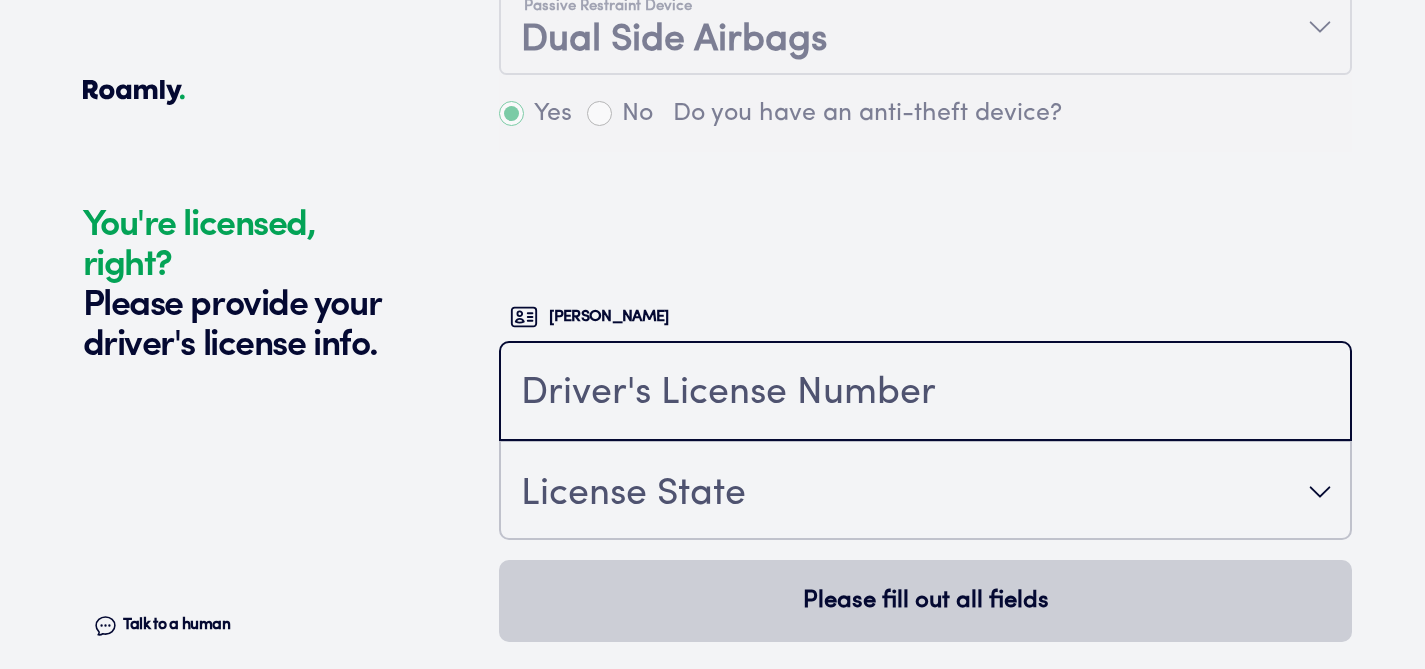 click at bounding box center (925, 393) 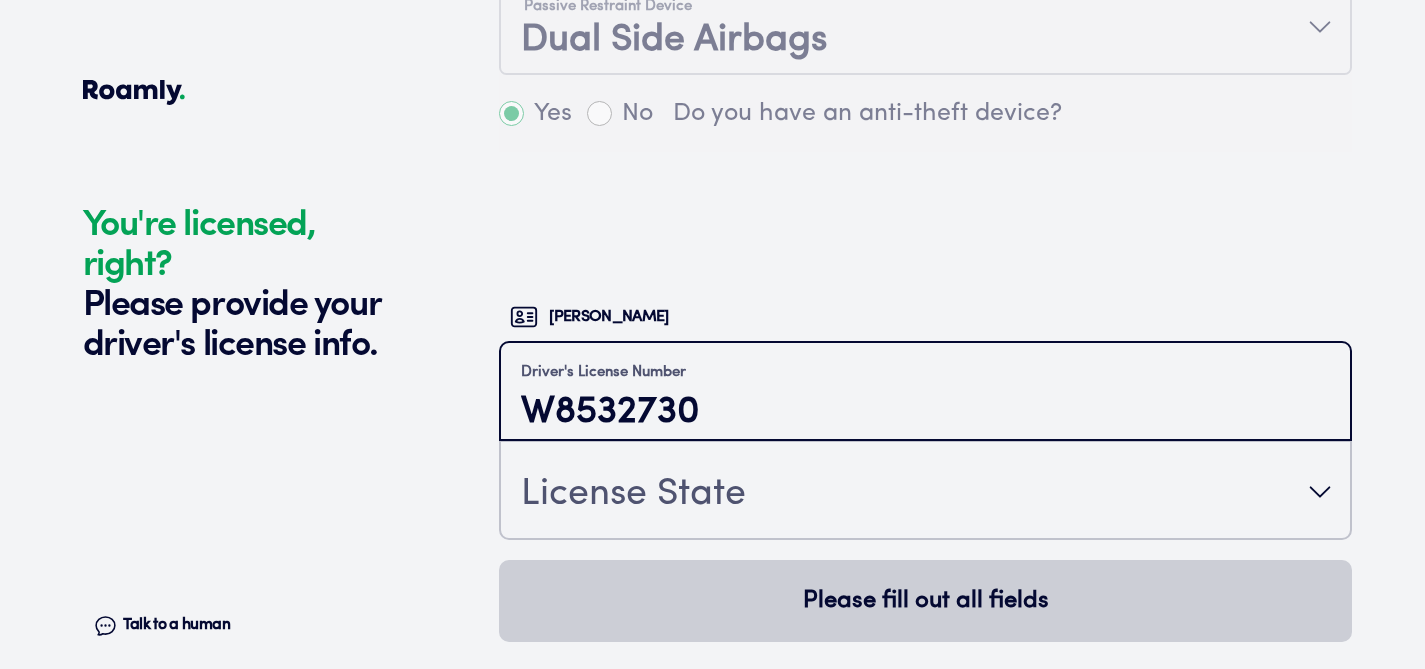 type on "W8532730" 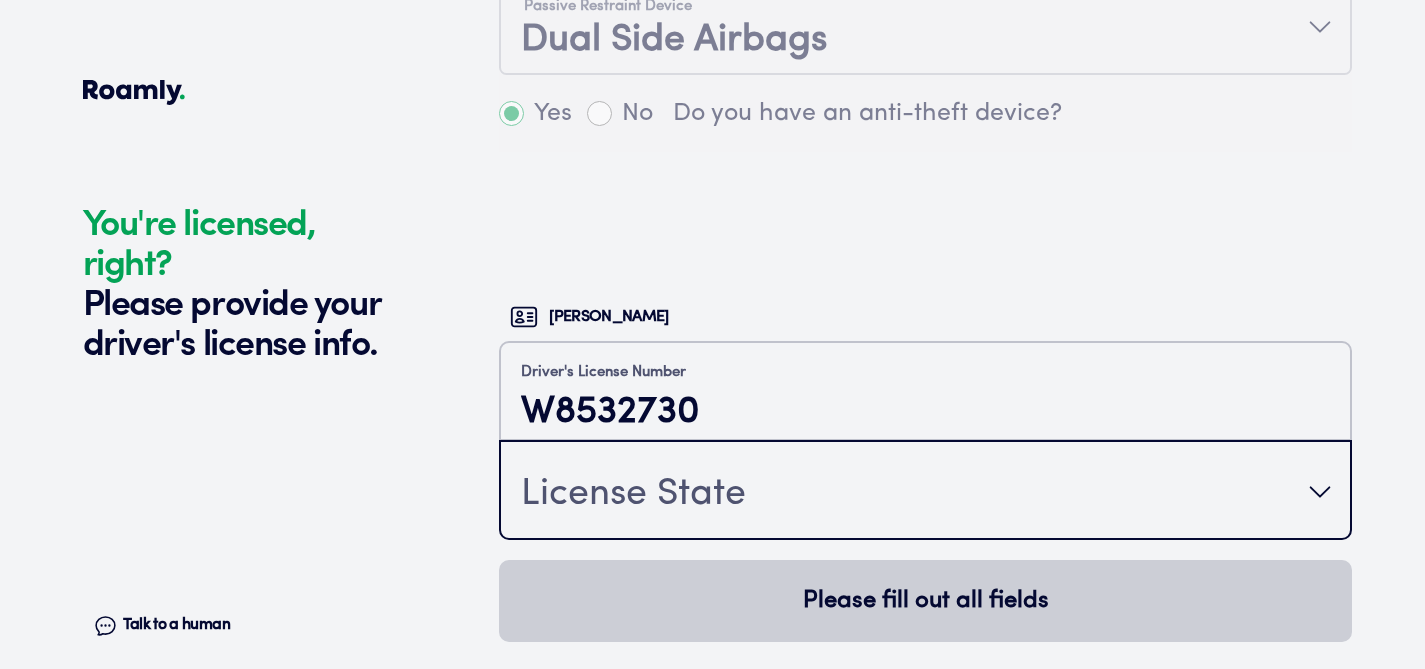 click on "License State" at bounding box center (633, 494) 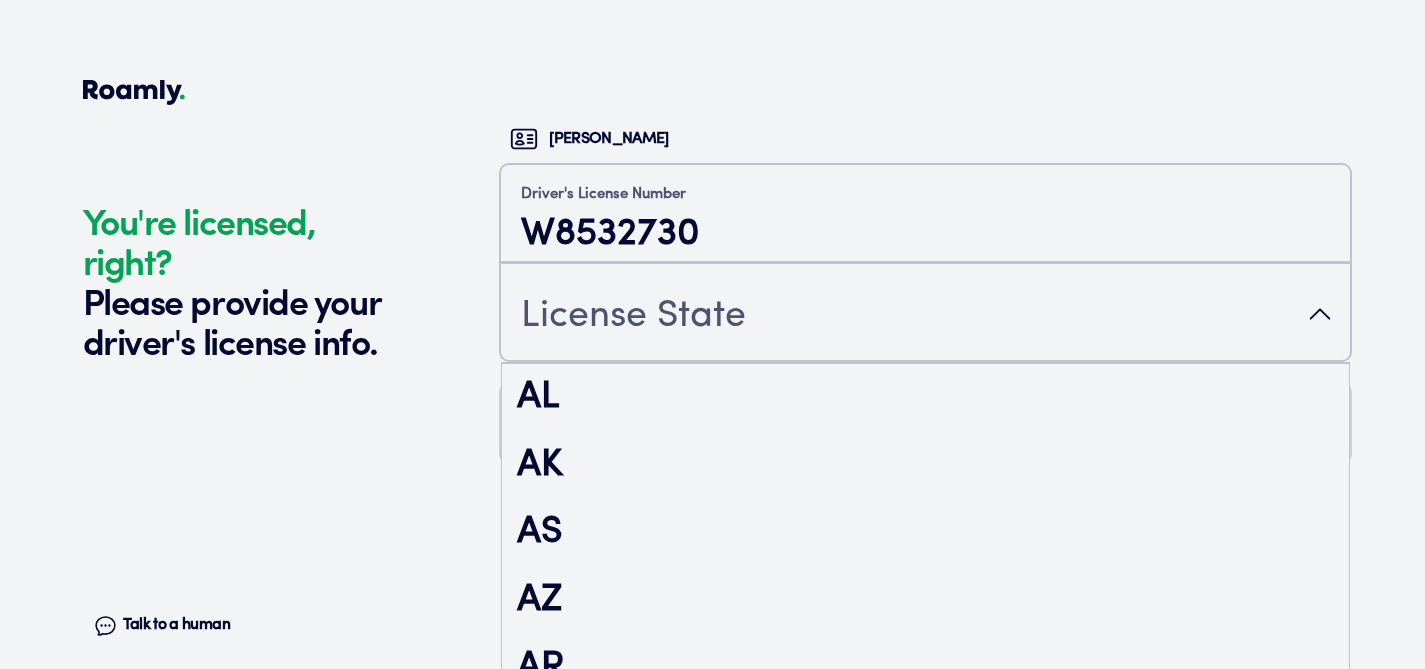 scroll, scrollTop: 192, scrollLeft: 0, axis: vertical 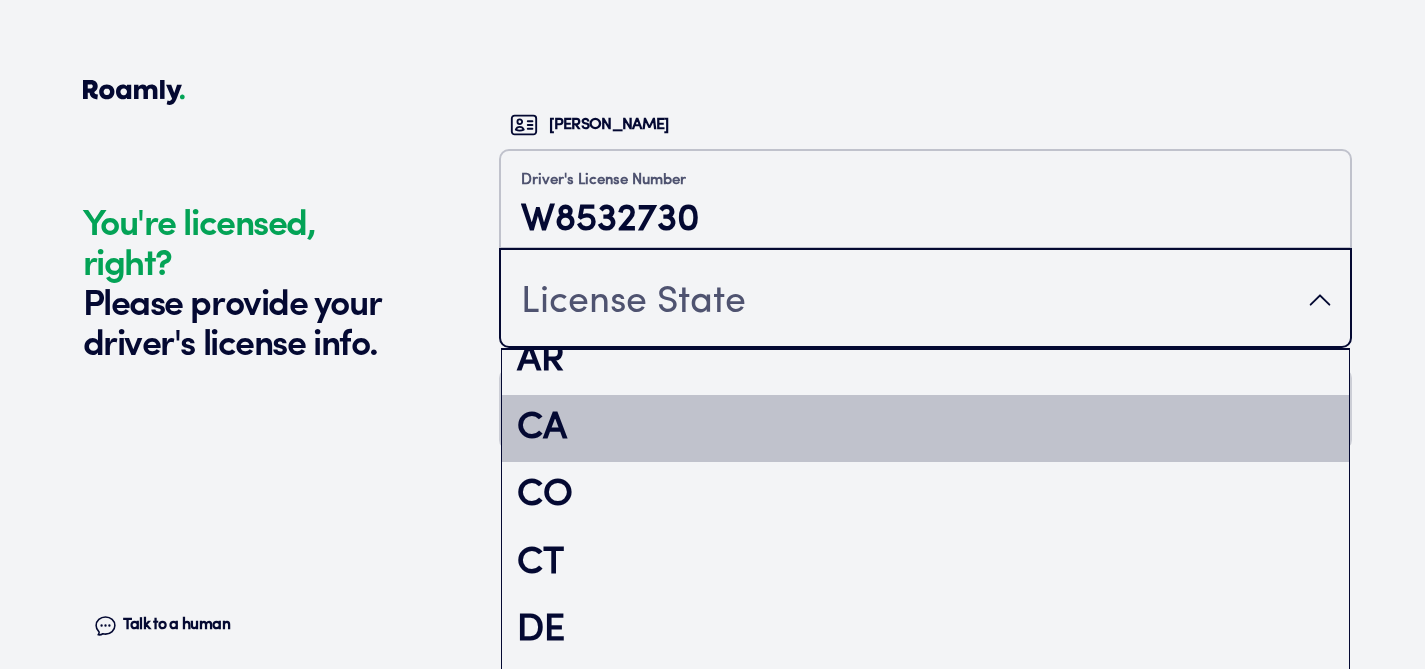click on "CA" at bounding box center (925, 429) 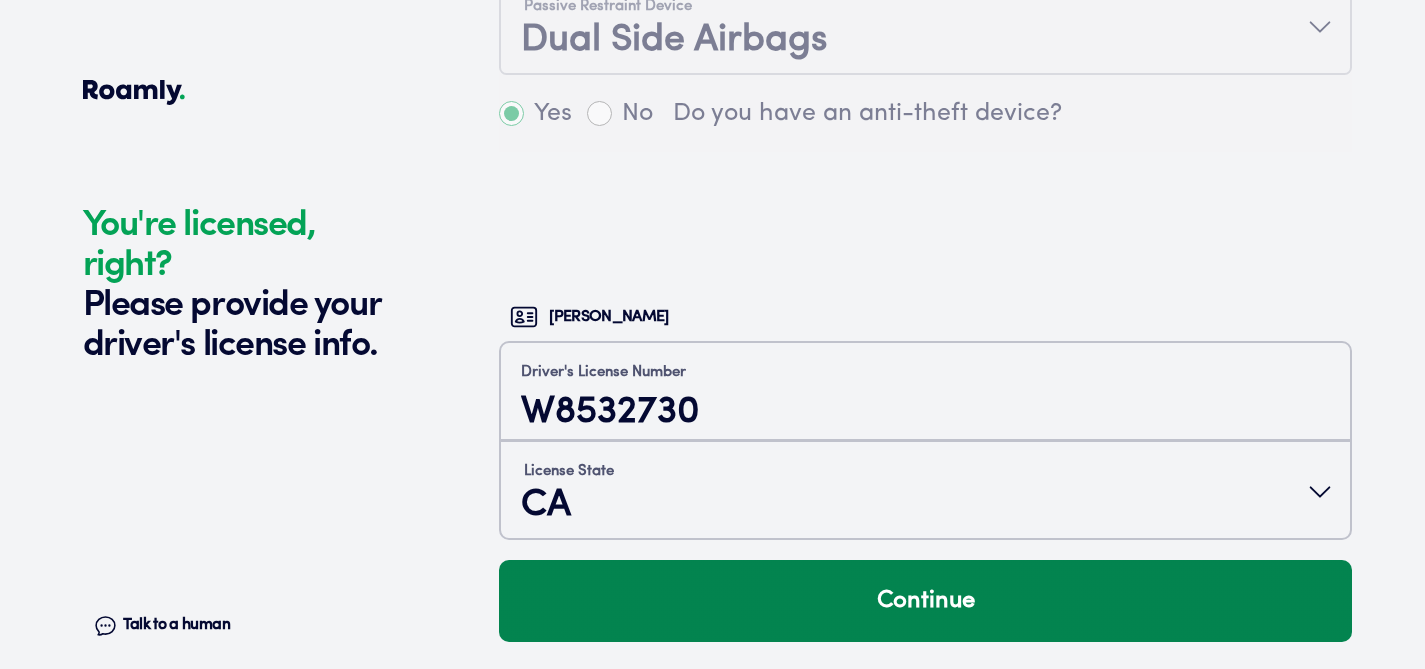 click on "Continue" at bounding box center [925, 601] 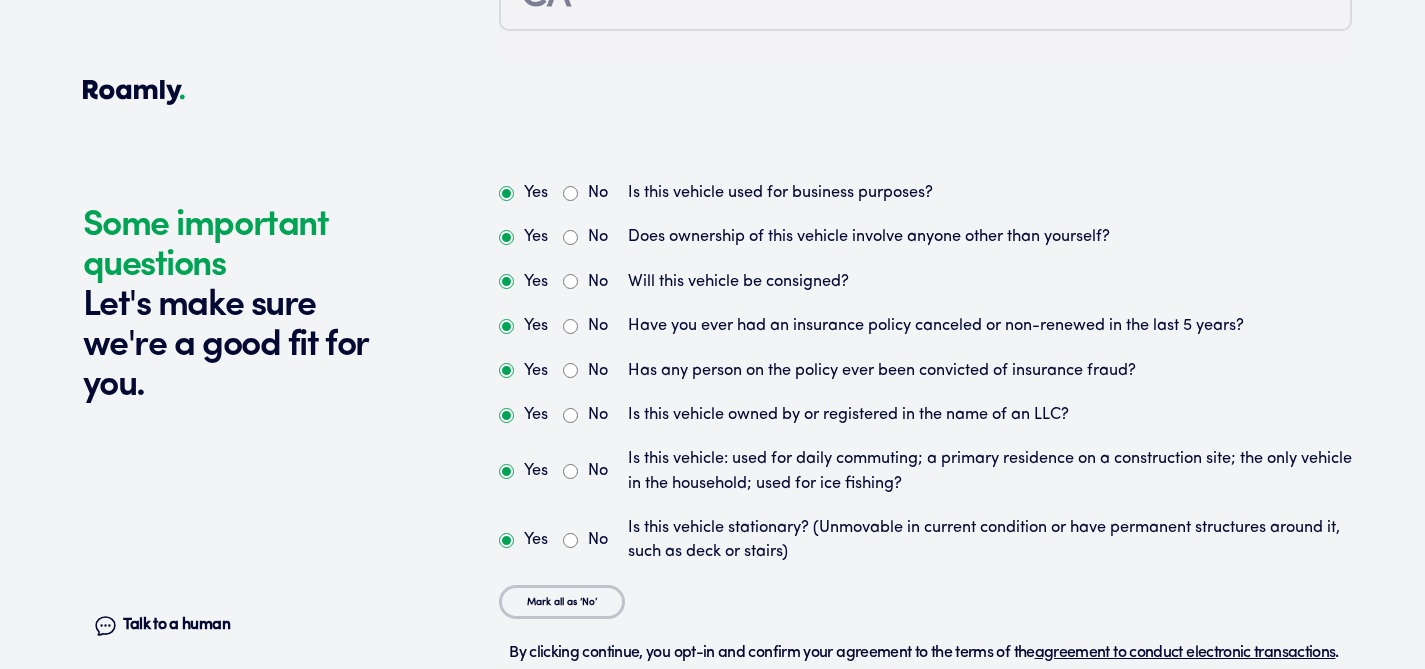 scroll, scrollTop: 5351, scrollLeft: 0, axis: vertical 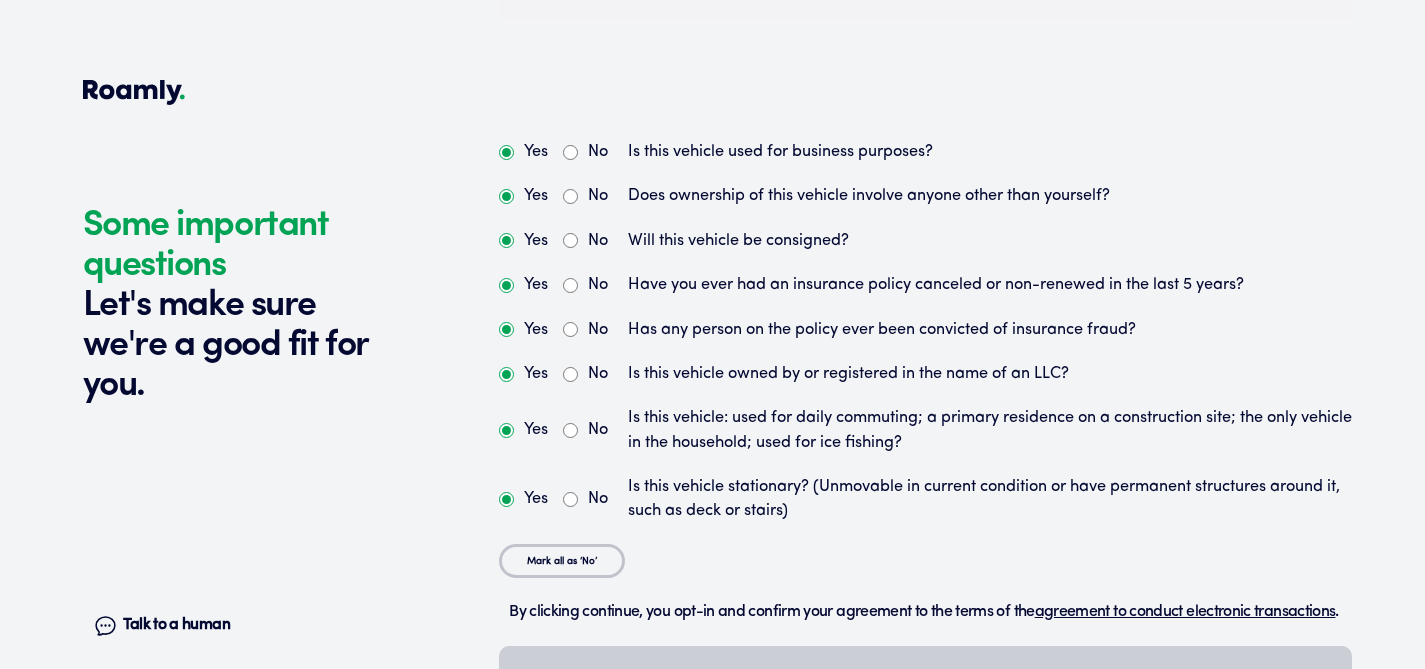 click on "No" at bounding box center (570, 152) 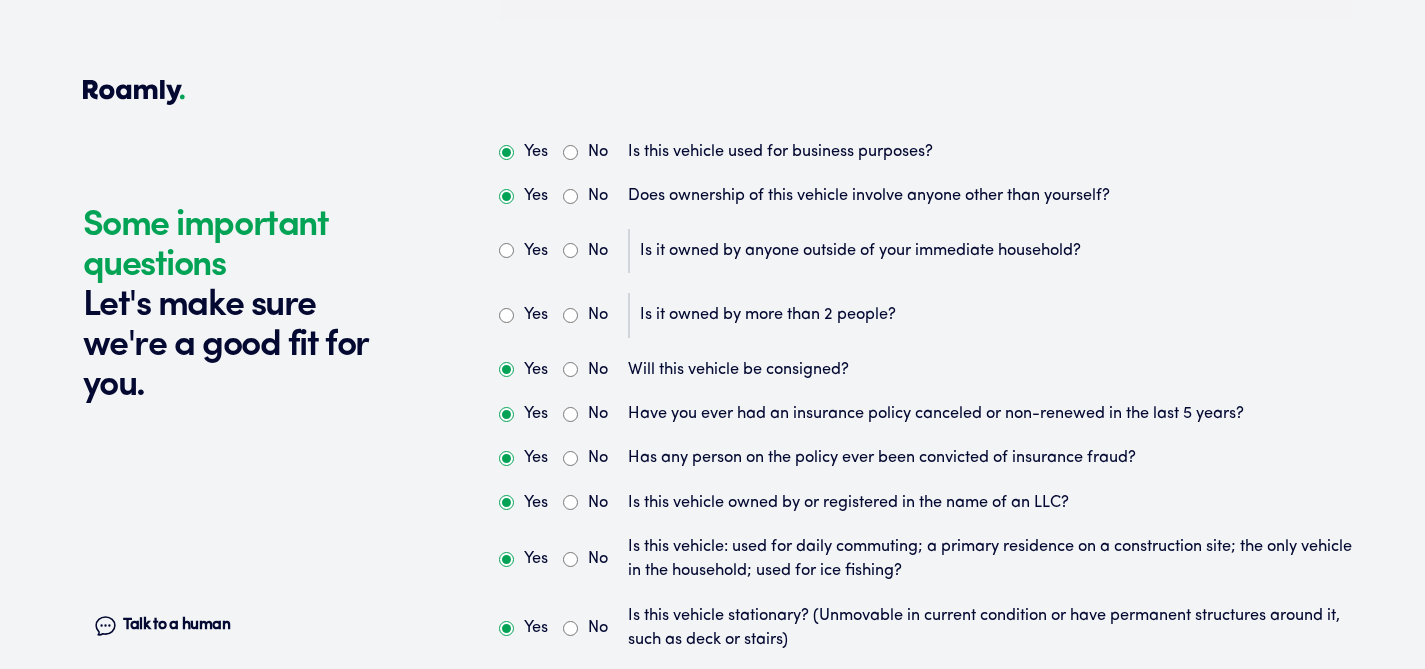 click on "No" at bounding box center [570, 250] 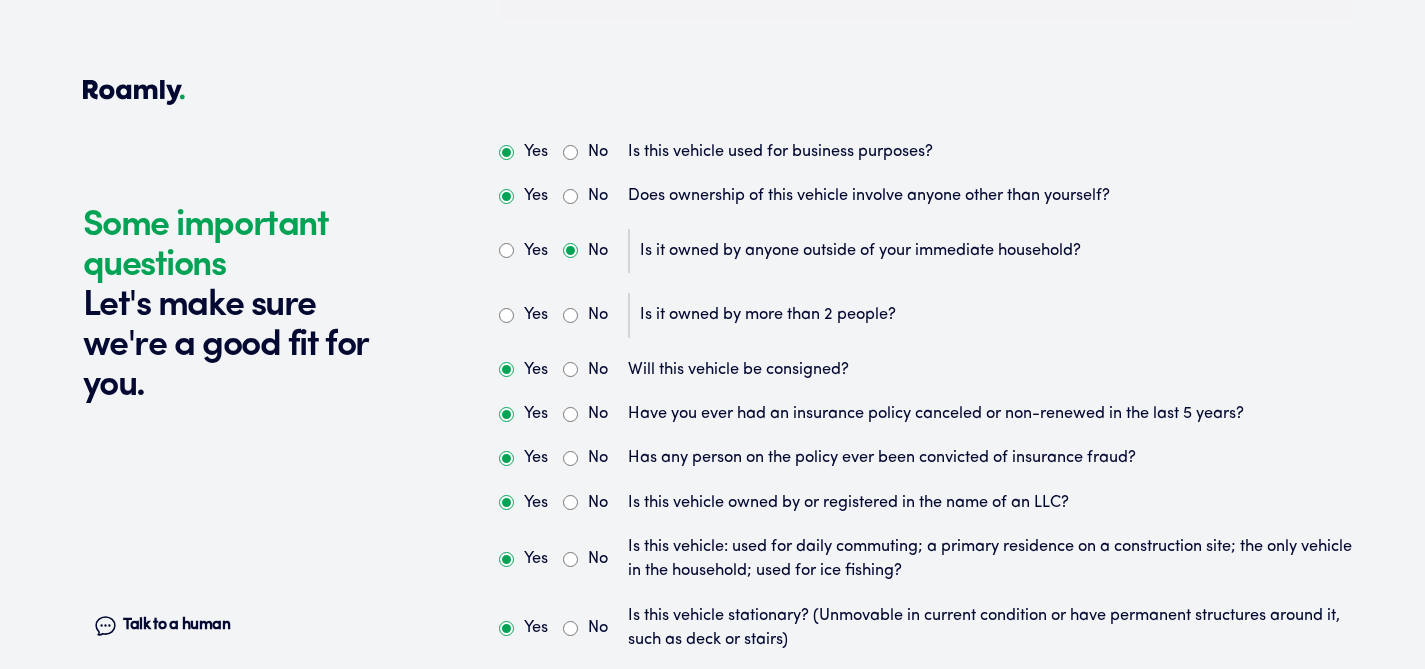 radio on "true" 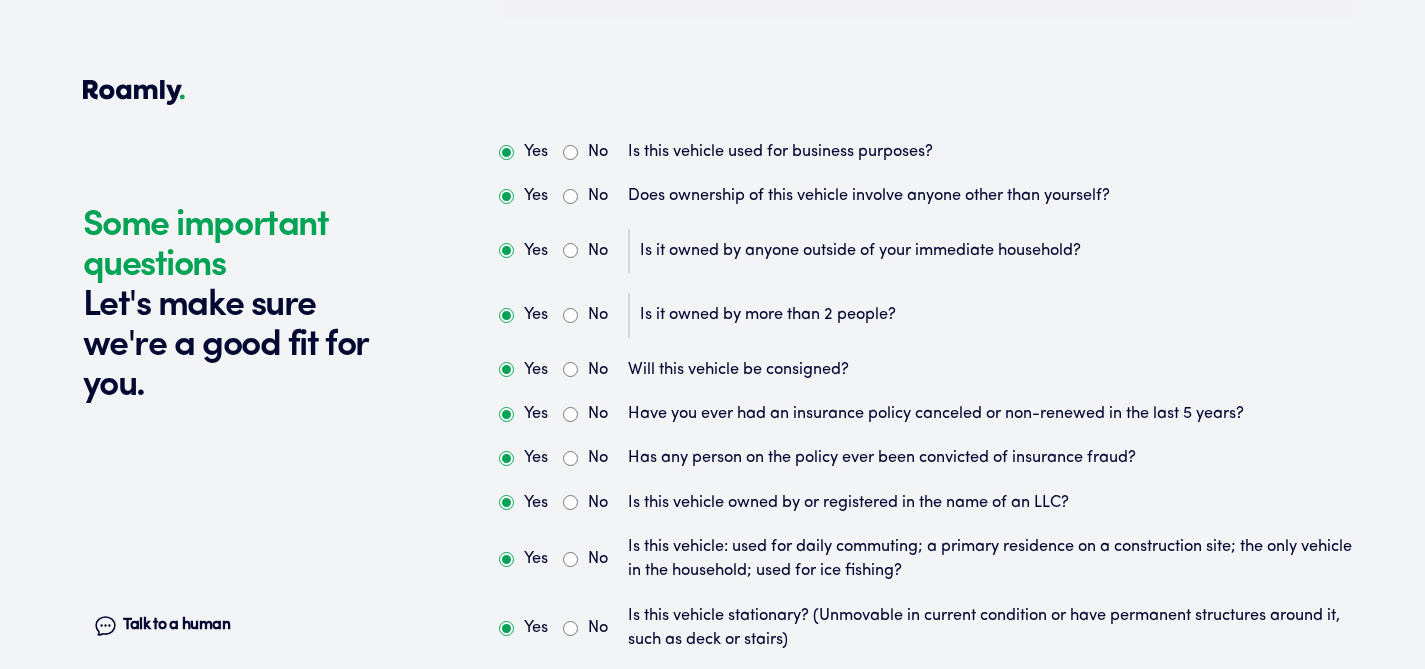 click on "No" at bounding box center [585, 315] 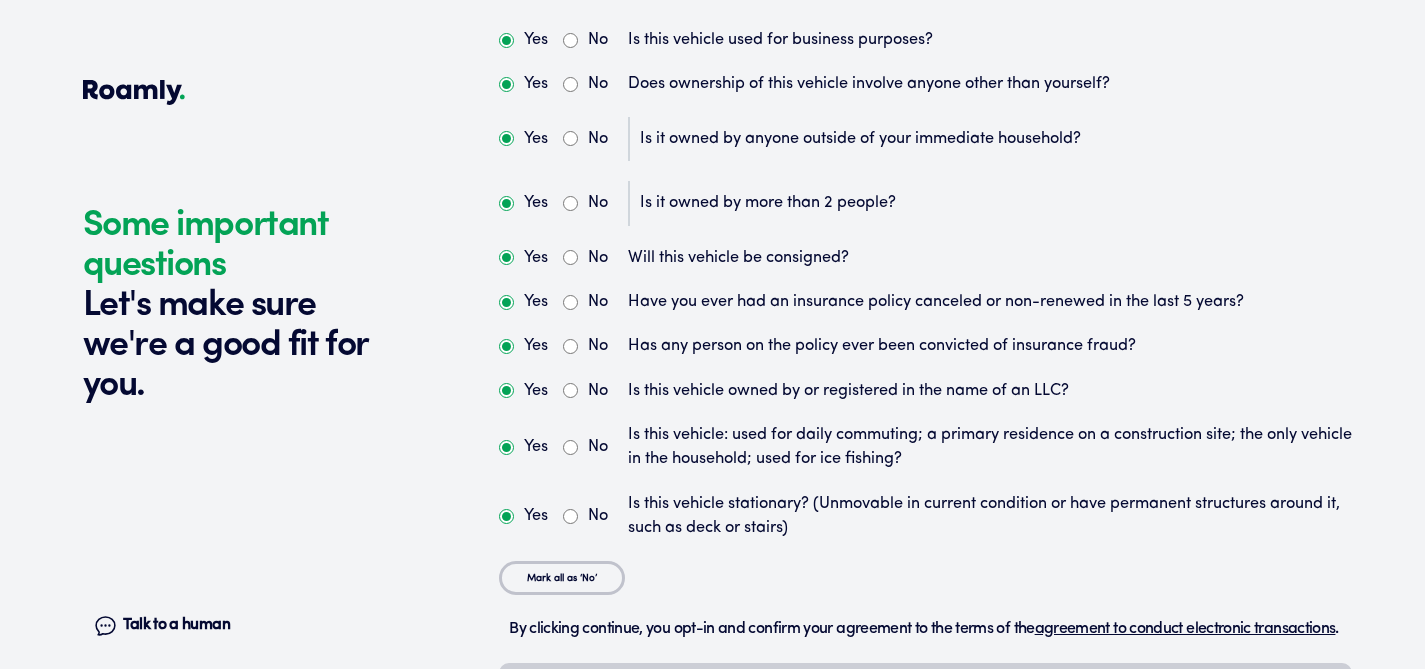 scroll, scrollTop: 5476, scrollLeft: 0, axis: vertical 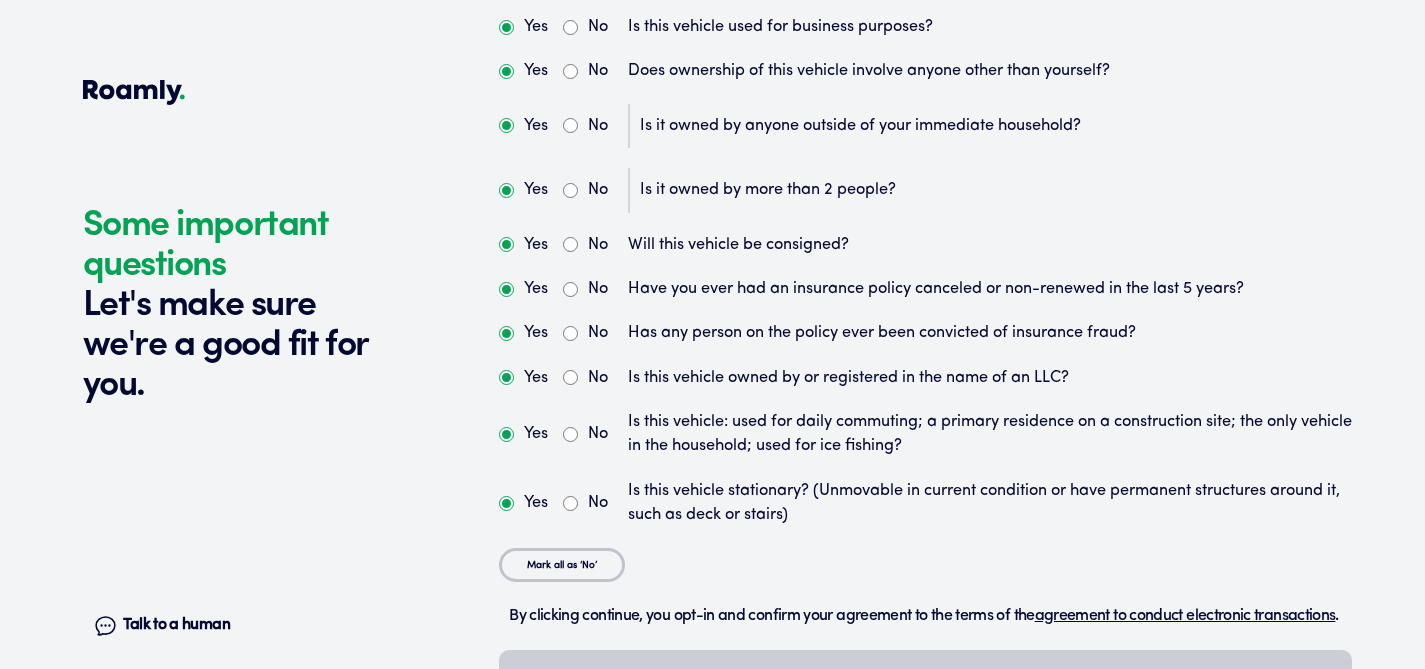 click on "No" at bounding box center (570, 244) 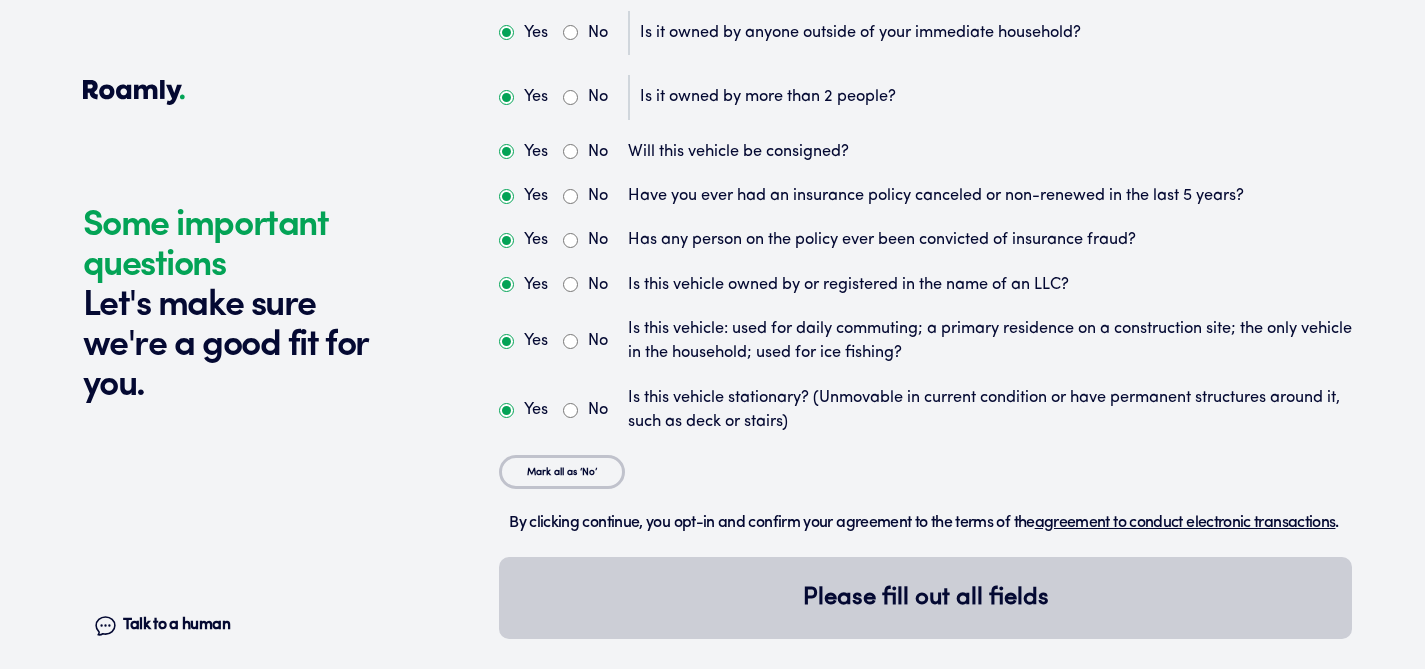 scroll, scrollTop: 5593, scrollLeft: 0, axis: vertical 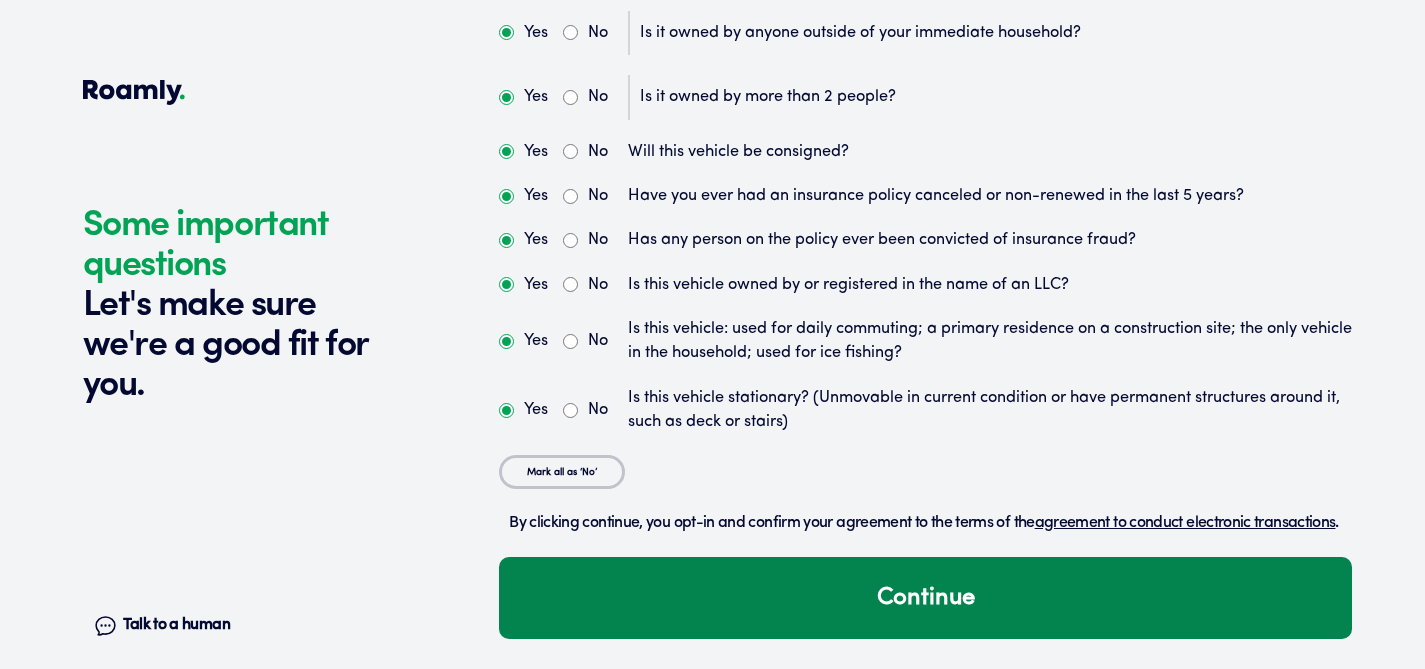 click on "Continue" at bounding box center [925, 598] 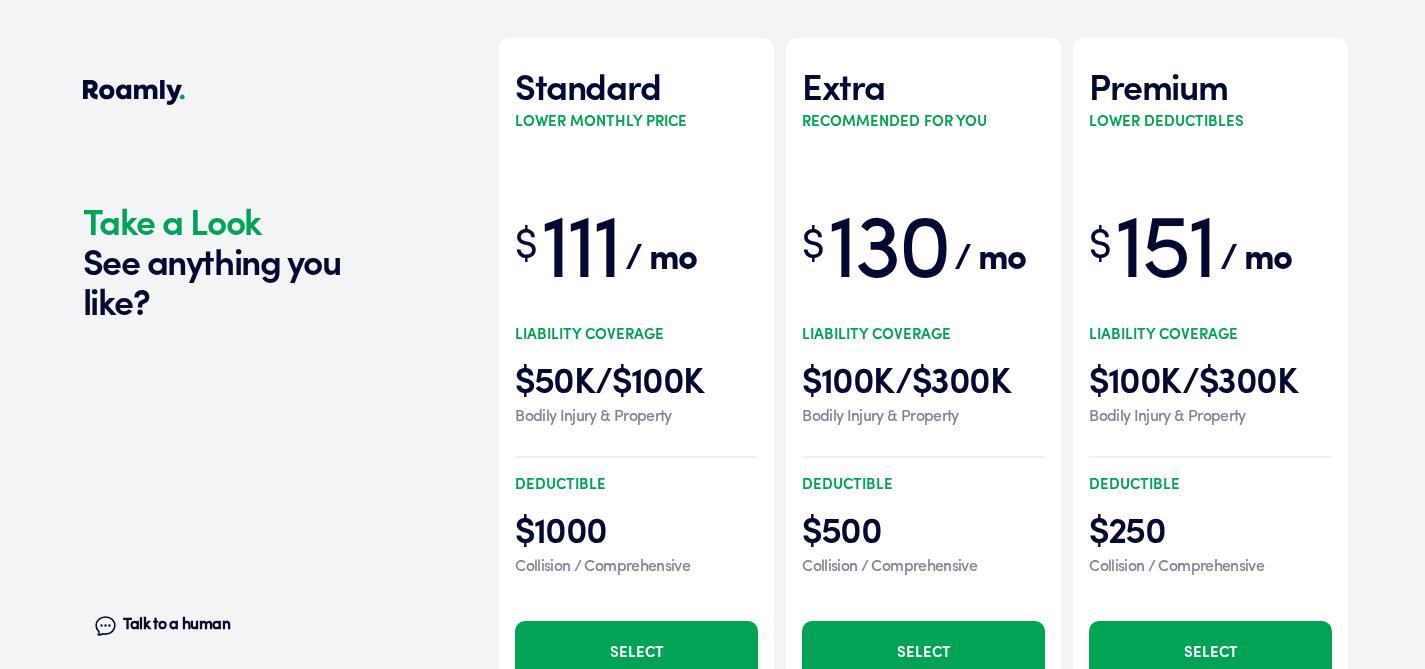 scroll, scrollTop: 6357, scrollLeft: 0, axis: vertical 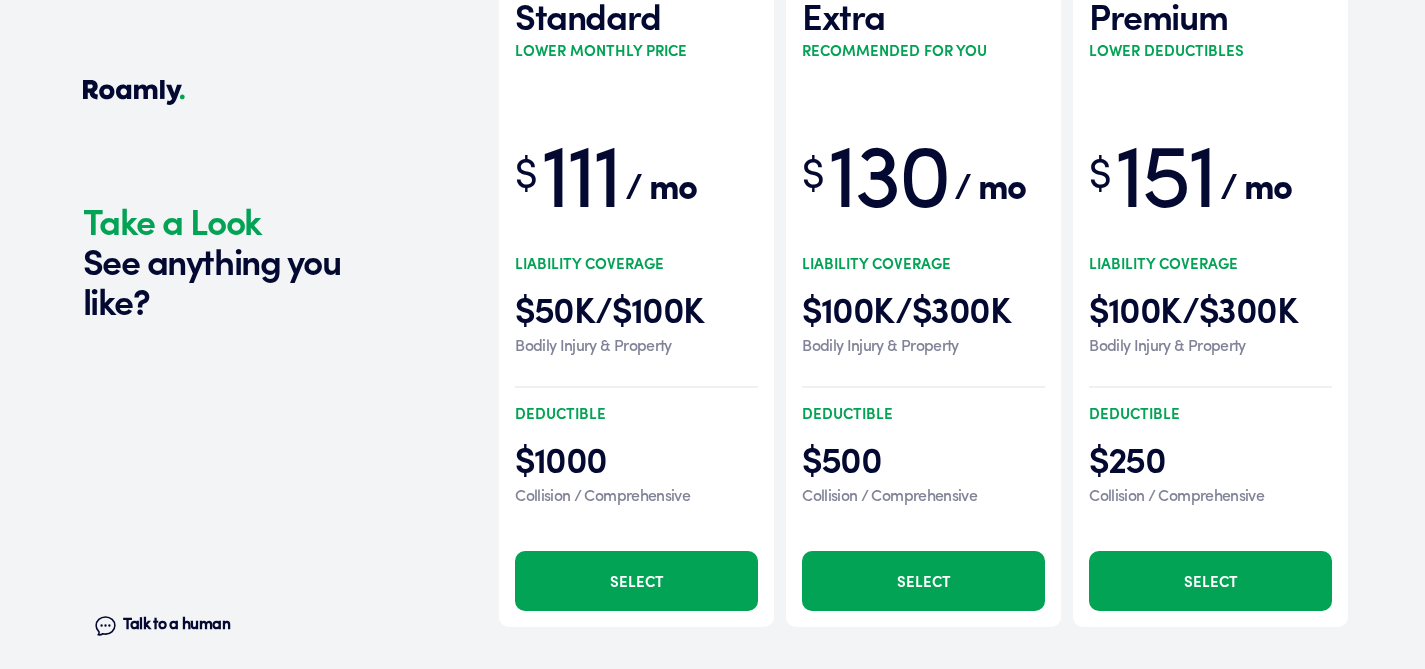 click on "Select" at bounding box center (1210, 581) 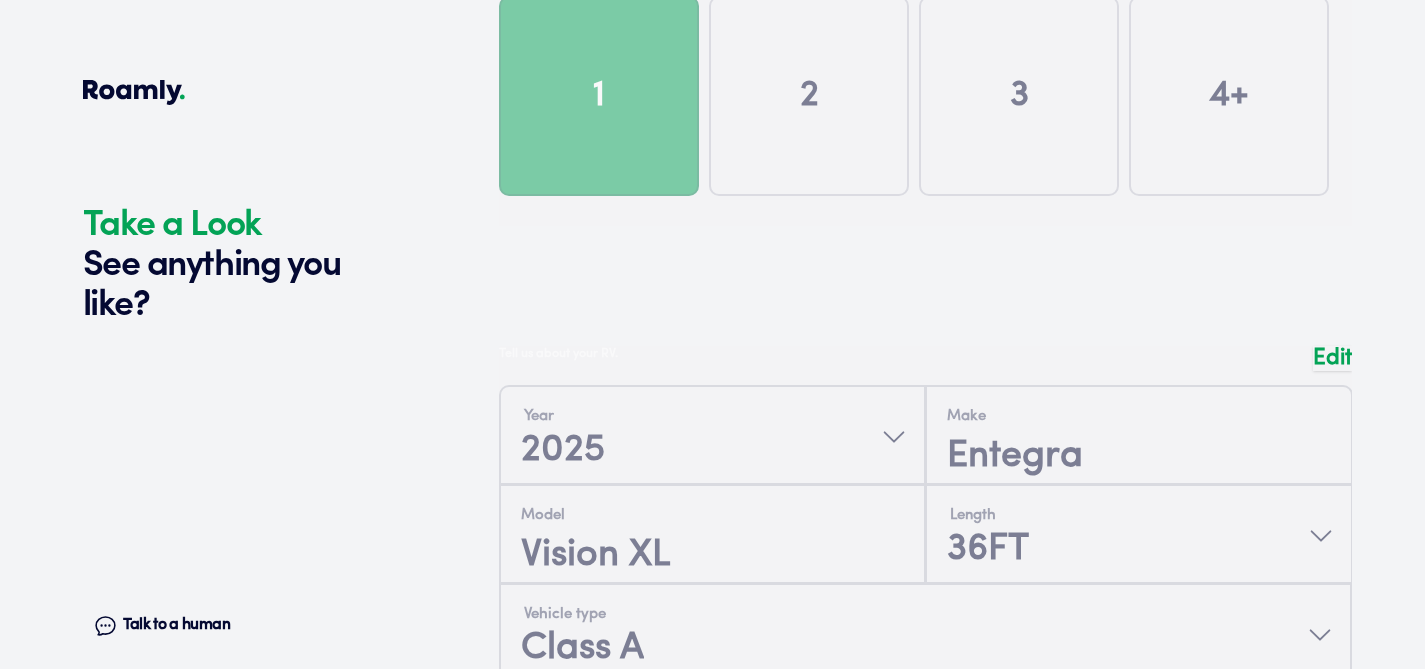 scroll, scrollTop: 0, scrollLeft: 0, axis: both 